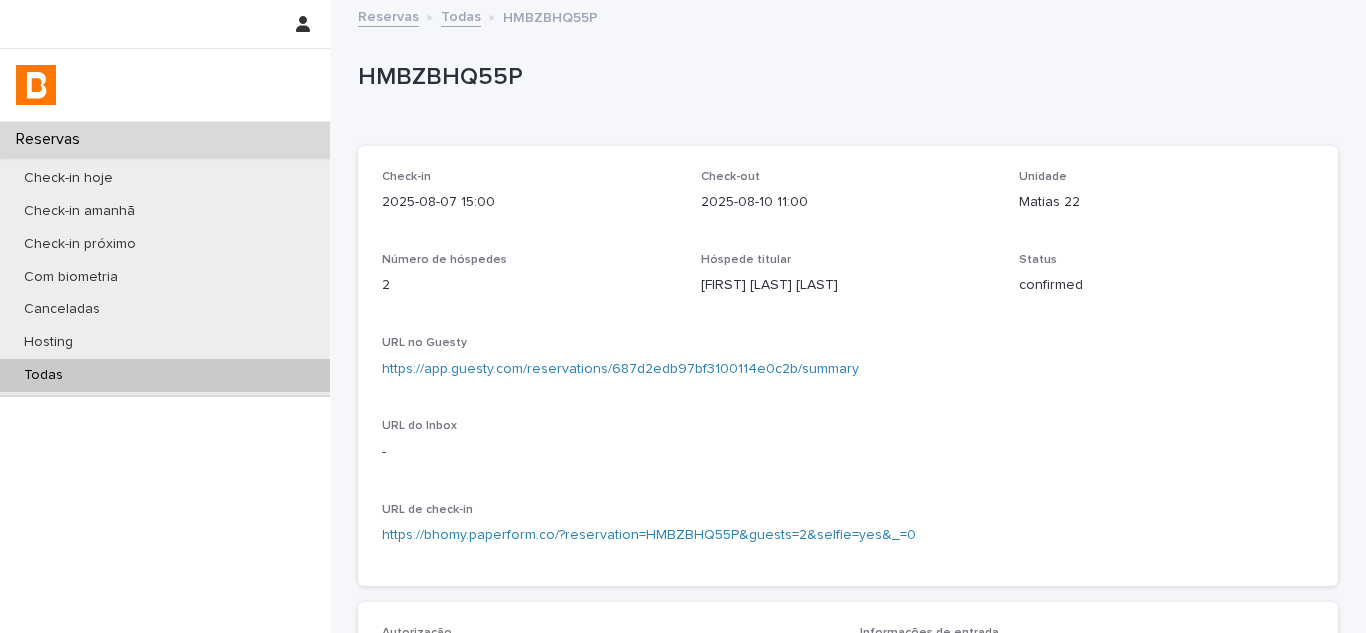 scroll, scrollTop: 0, scrollLeft: 0, axis: both 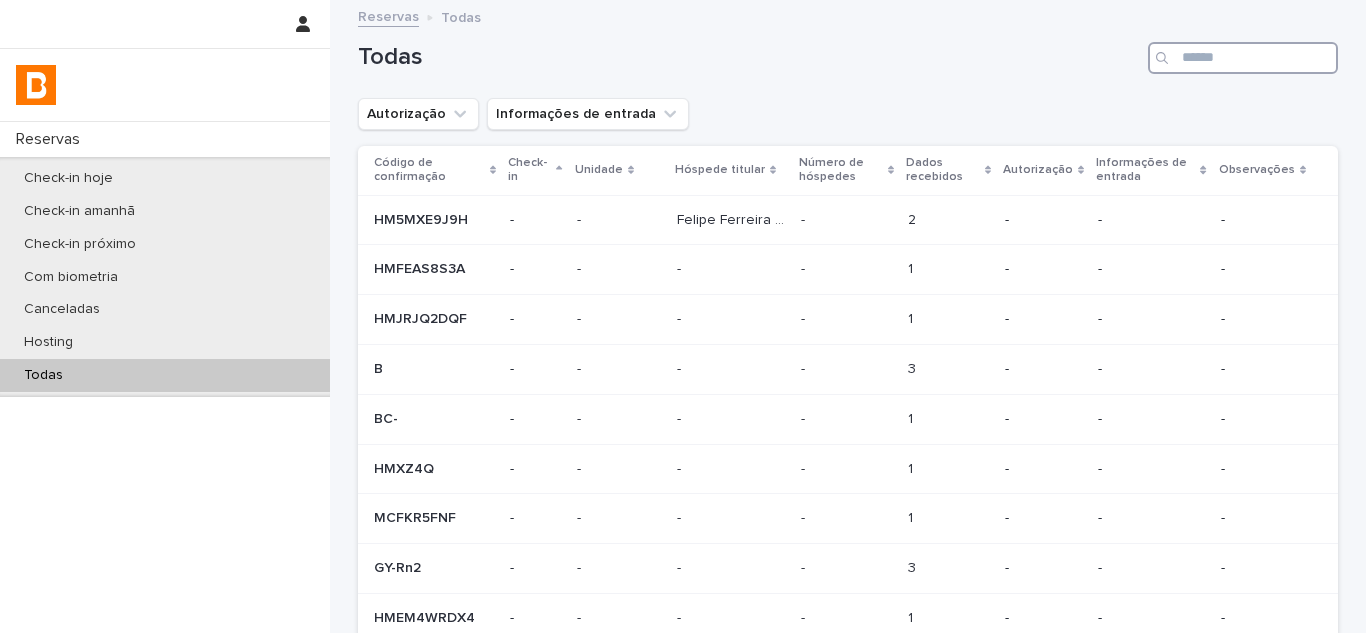 click at bounding box center (1243, 58) 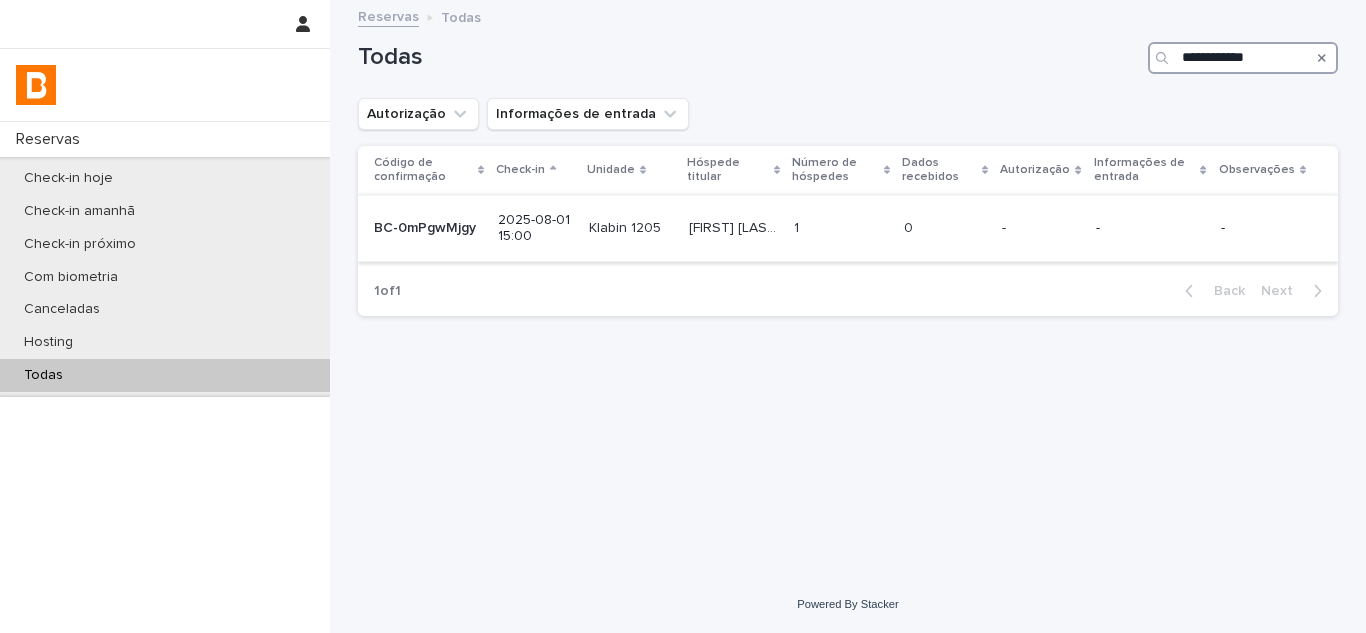 type on "**********" 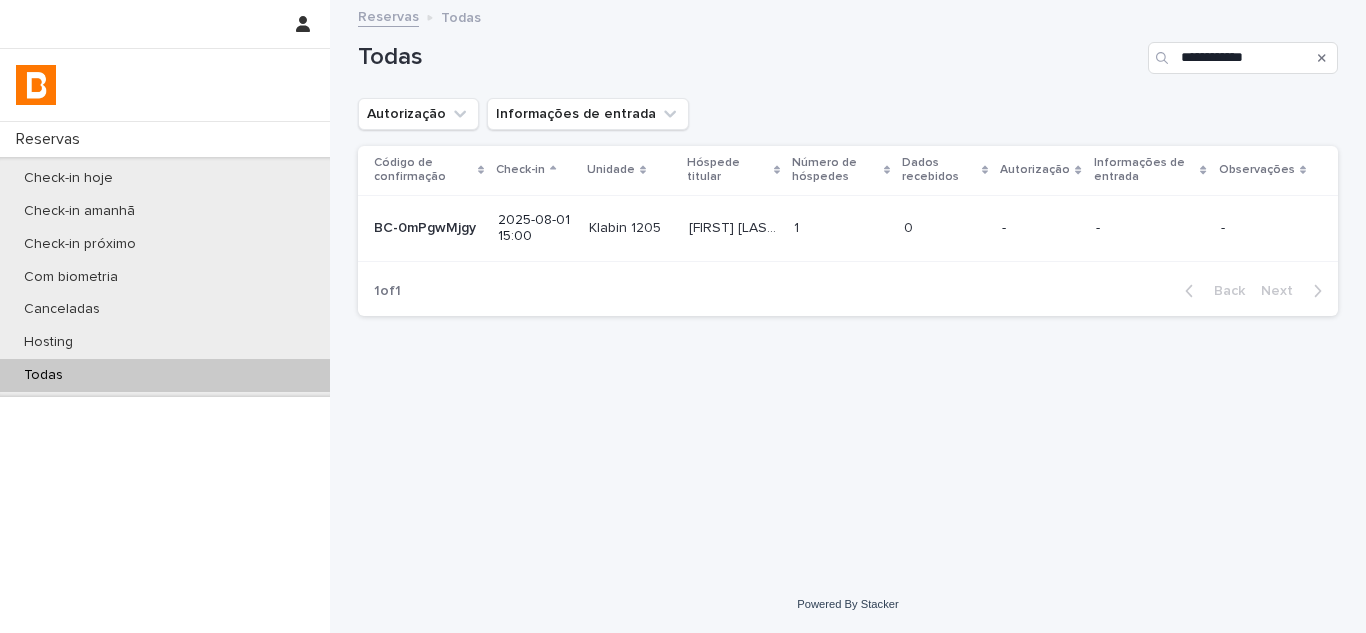 click at bounding box center (841, 228) 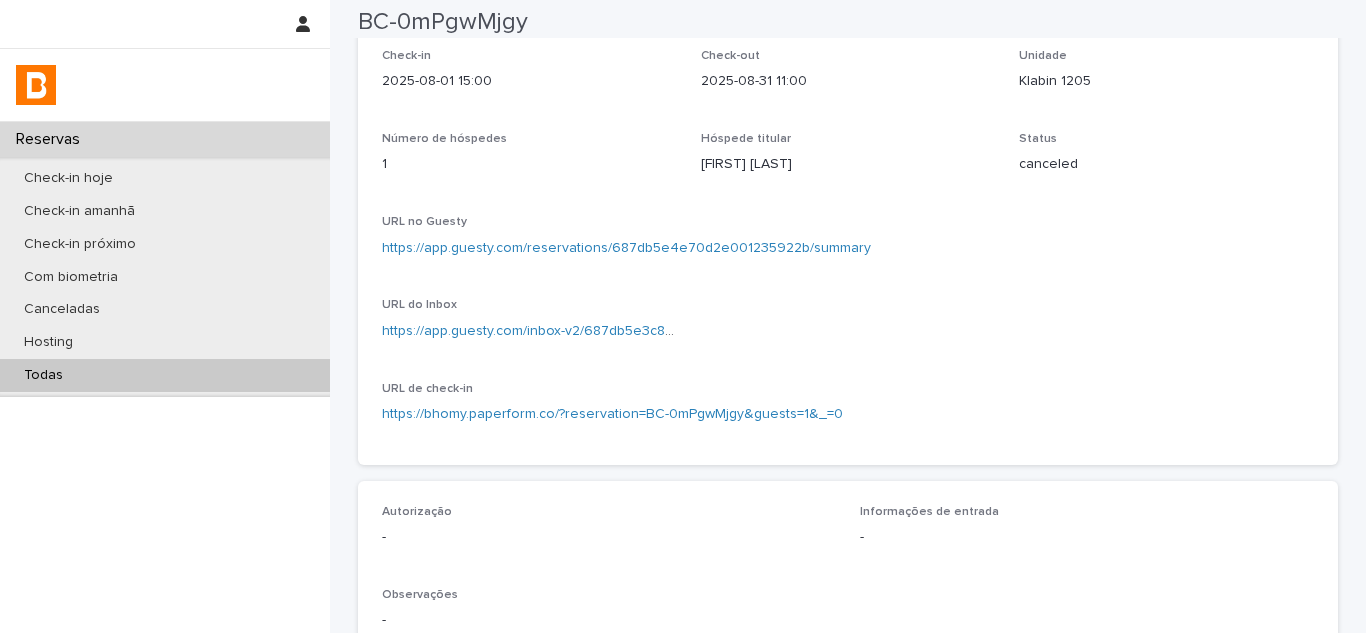 scroll, scrollTop: 0, scrollLeft: 0, axis: both 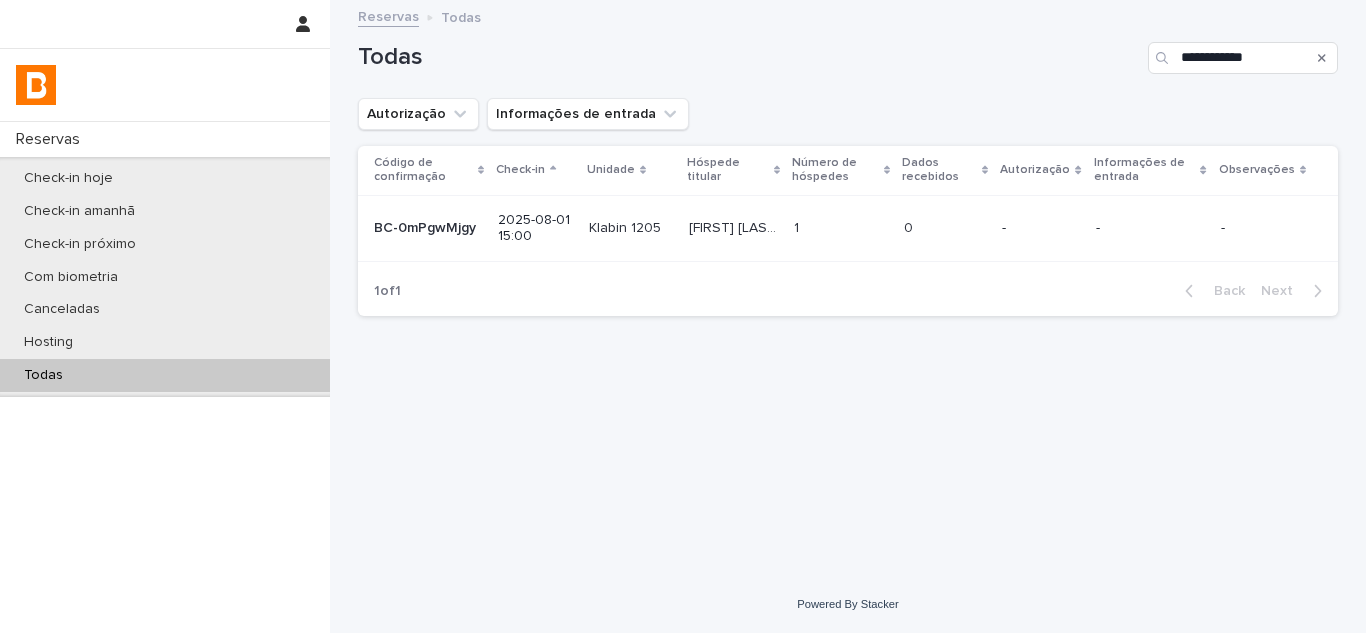 click on "Klabin 1205" at bounding box center (627, 226) 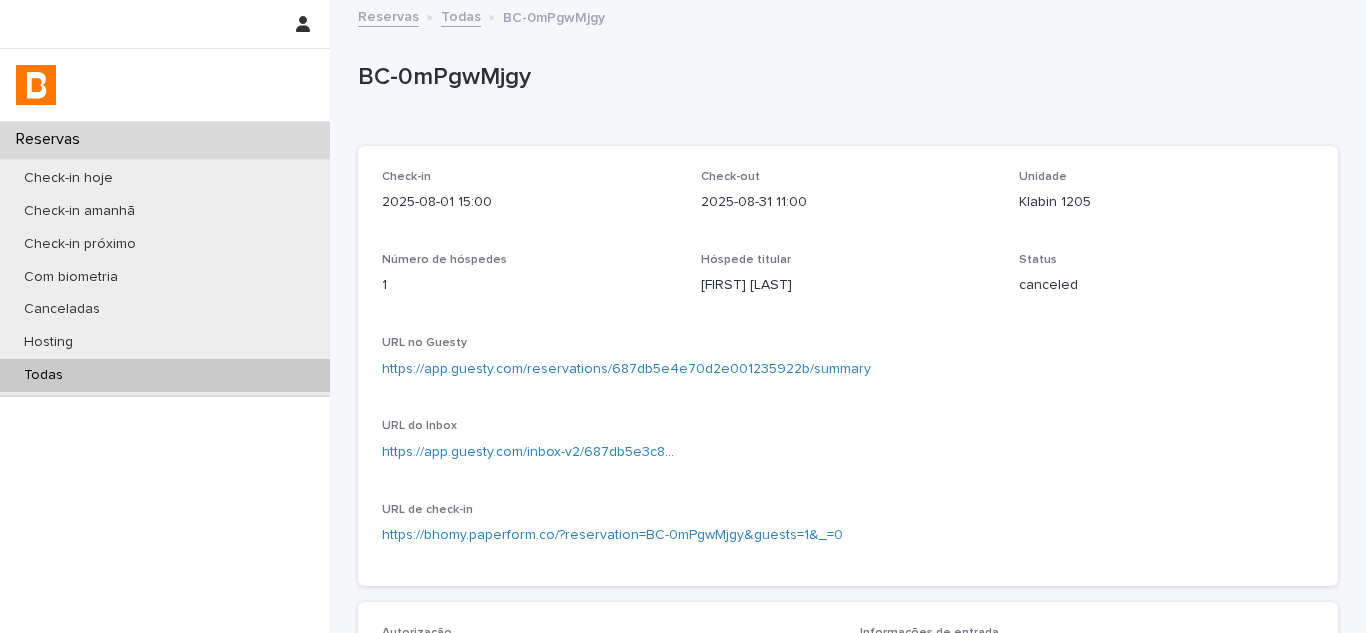 click on "Todas" at bounding box center [165, 375] 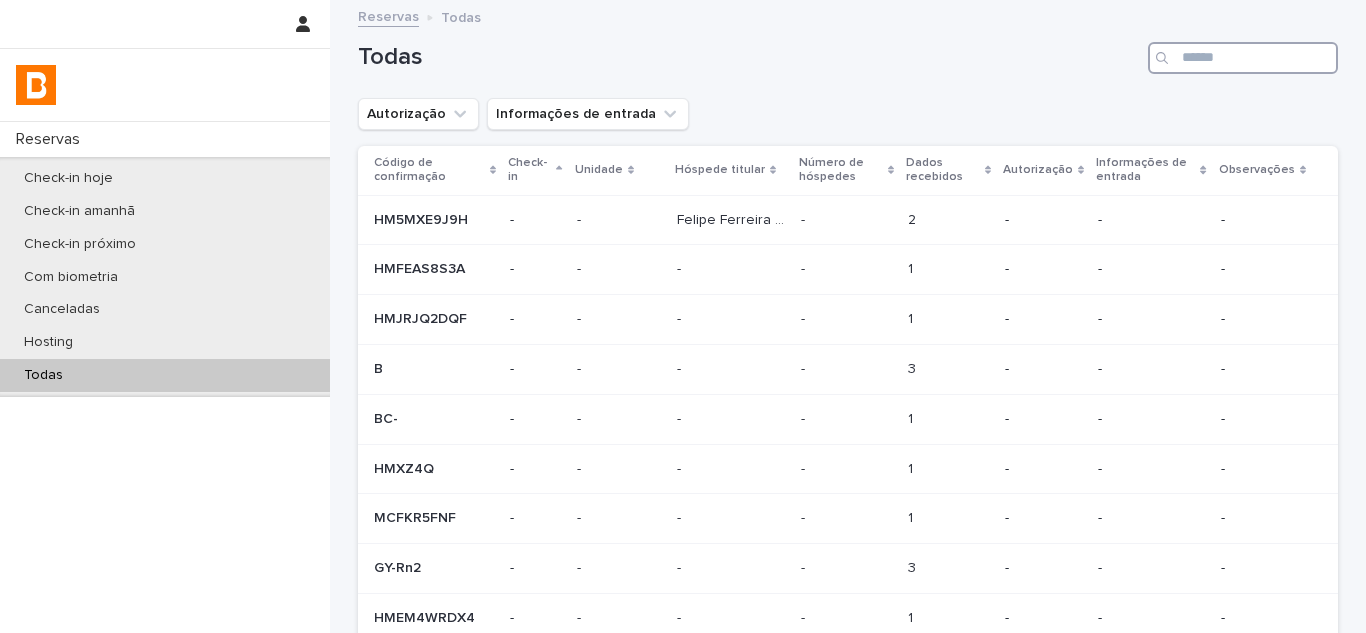 click at bounding box center [1243, 58] 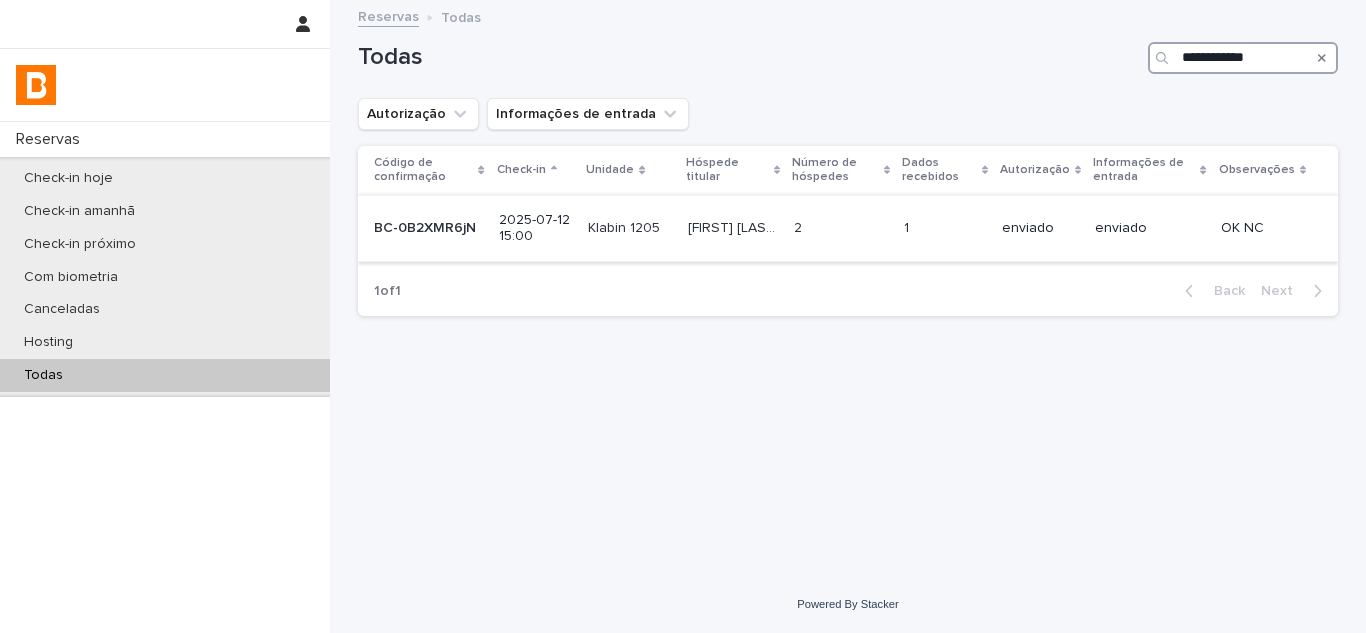 type on "**********" 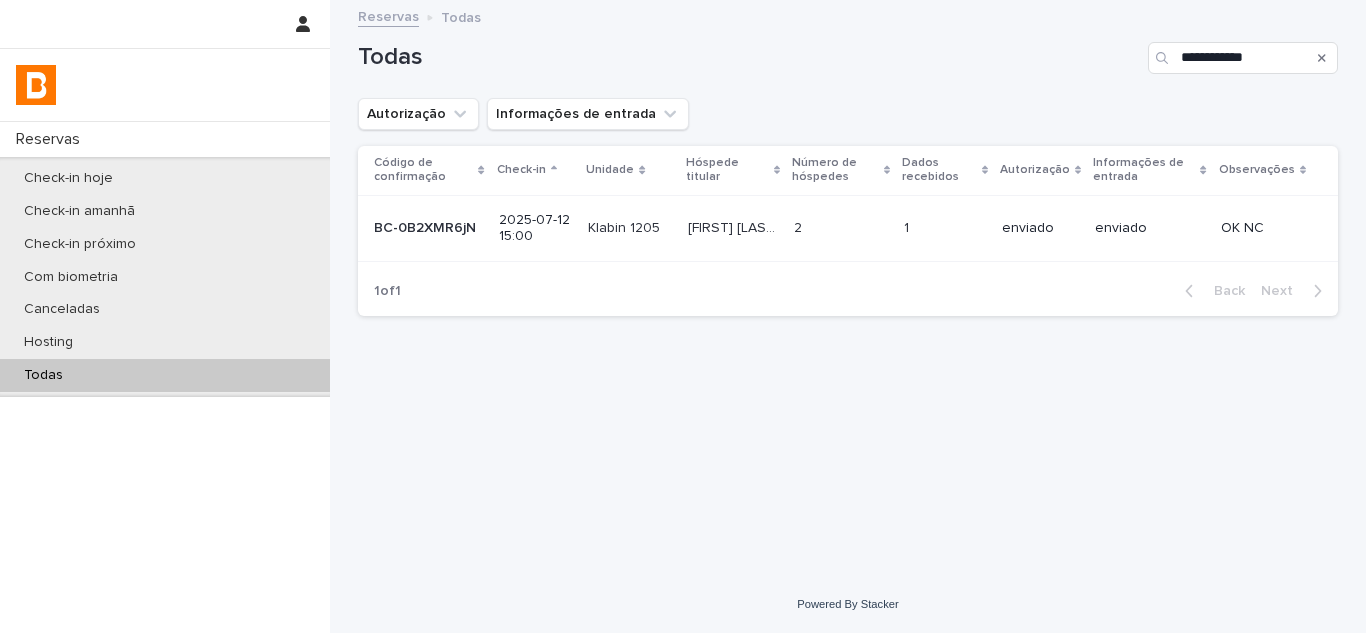 click at bounding box center [841, 228] 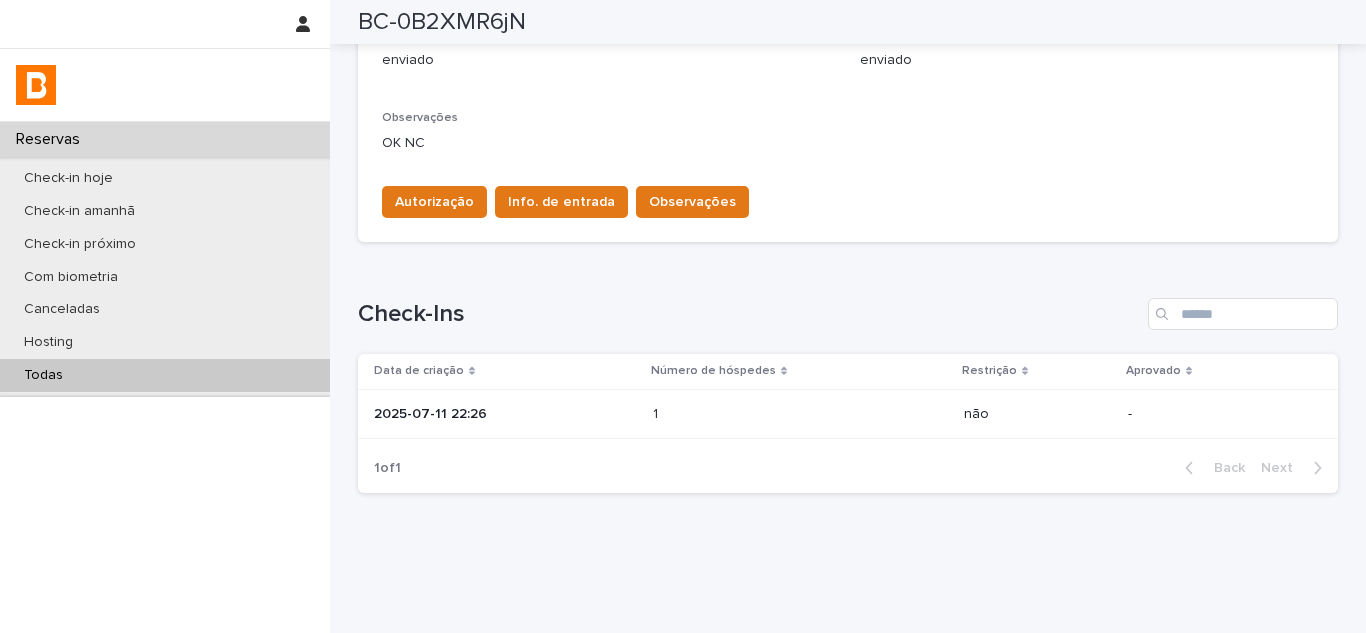 scroll, scrollTop: 621, scrollLeft: 0, axis: vertical 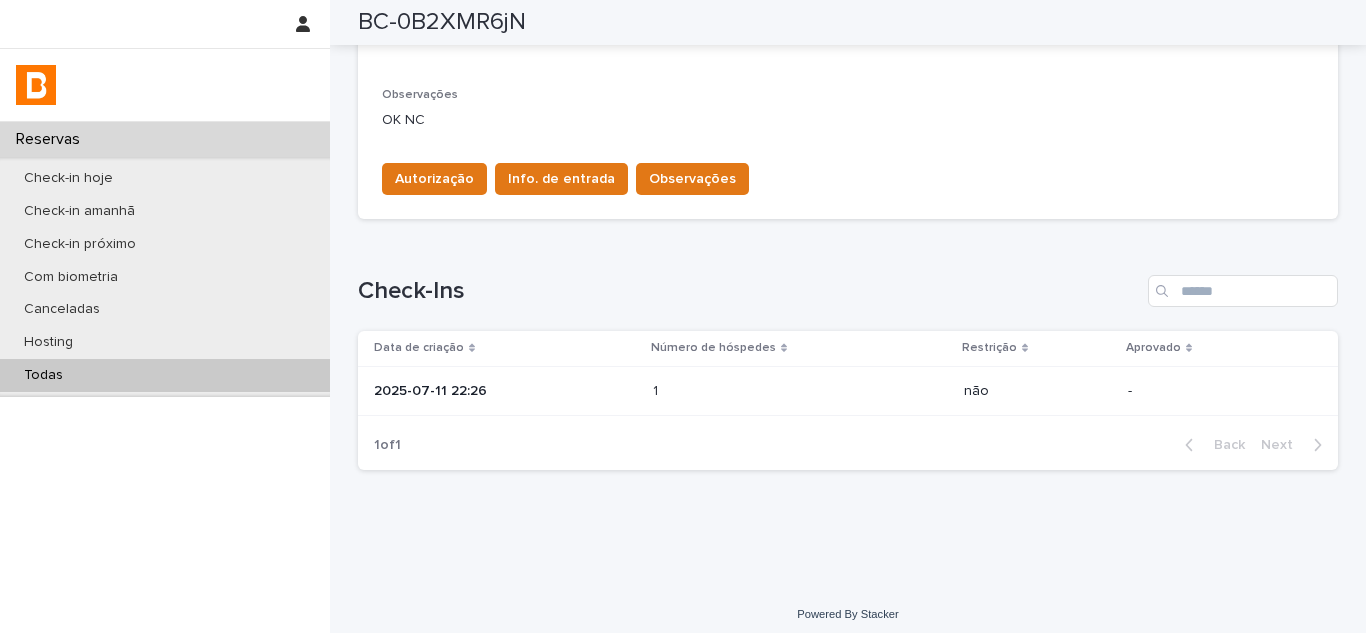click on "2025-07-11 22:26" at bounding box center [505, 391] 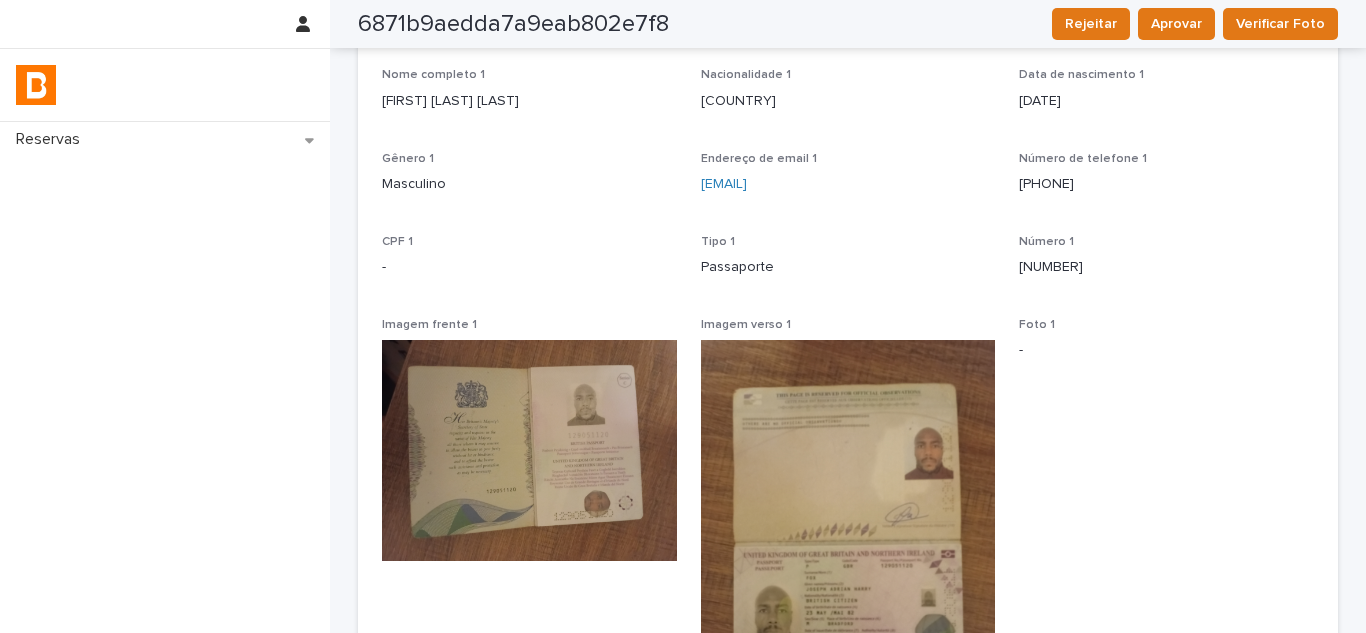 scroll, scrollTop: 0, scrollLeft: 0, axis: both 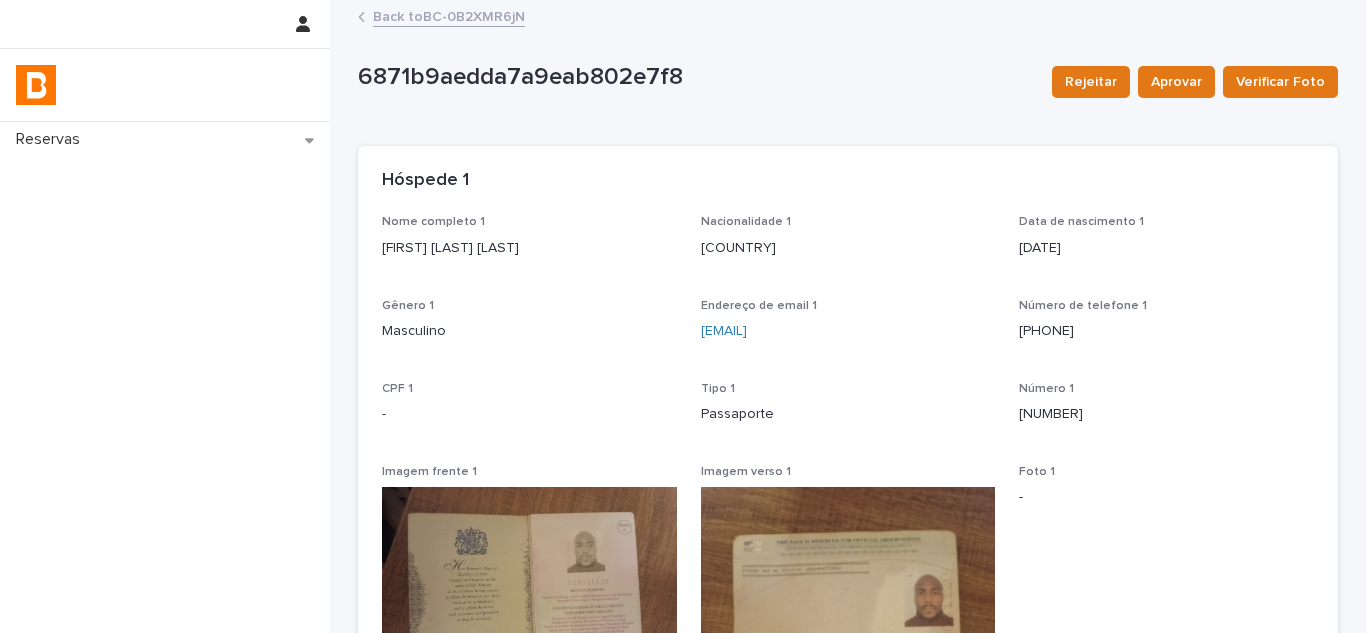 click on "Nome completo 1 Joseph Adrian Harry Fox" at bounding box center (529, 244) 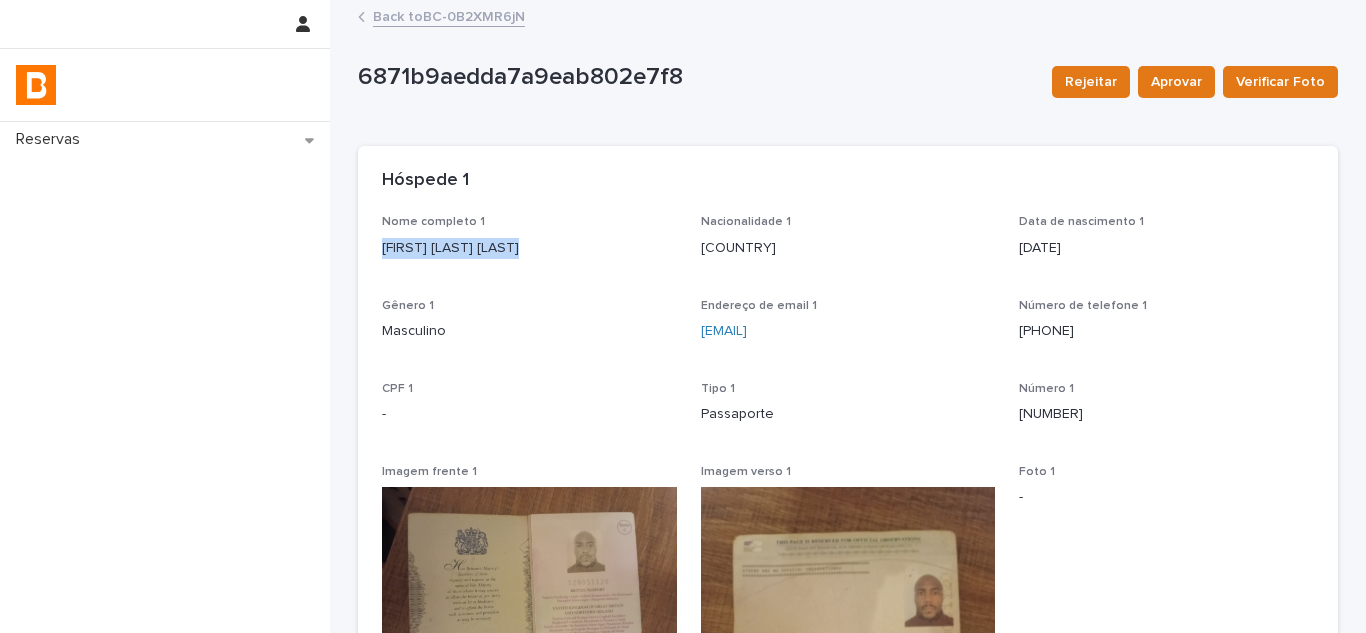click on "Nome completo 1 Joseph Adrian Harry Fox" at bounding box center (529, 244) 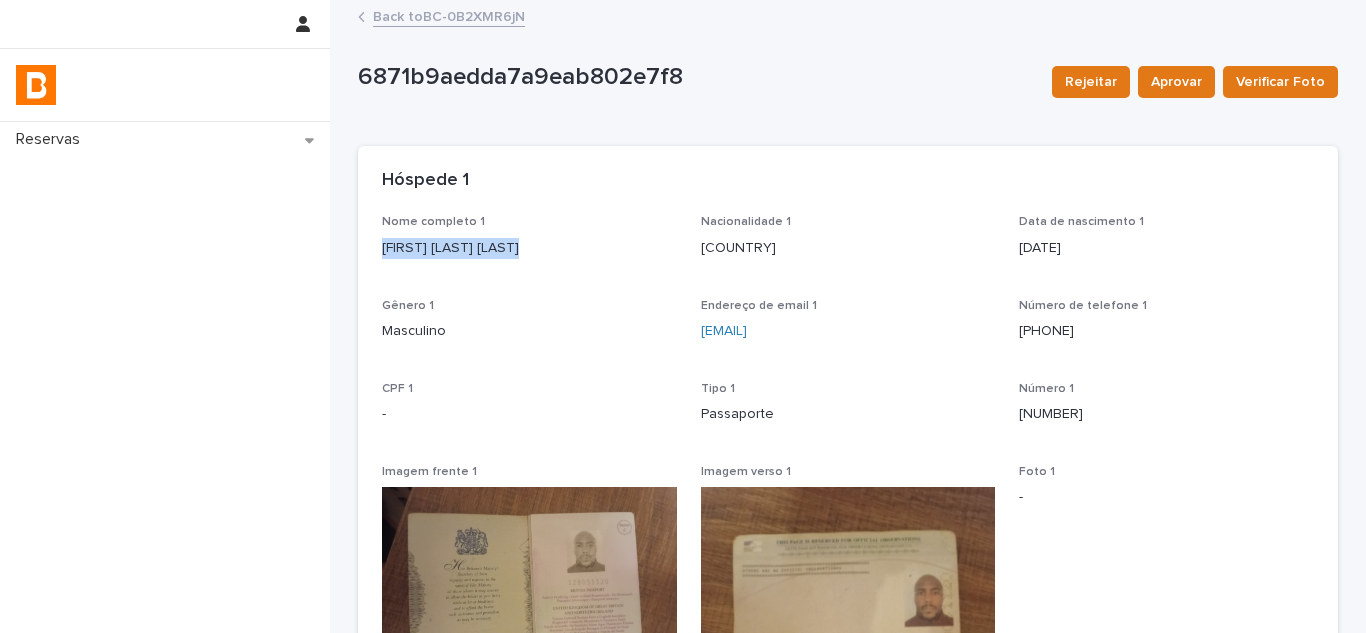 copy on "Joseph Adrian Harry Fox" 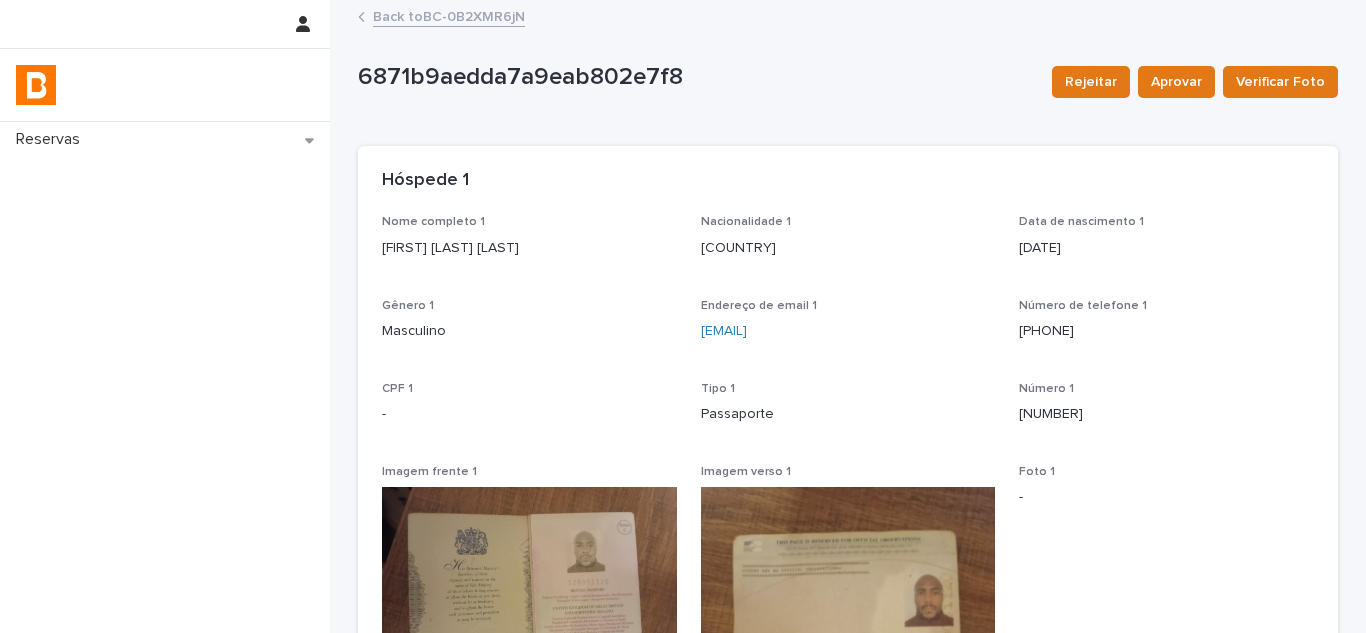 click on "129051120" at bounding box center (1166, 414) 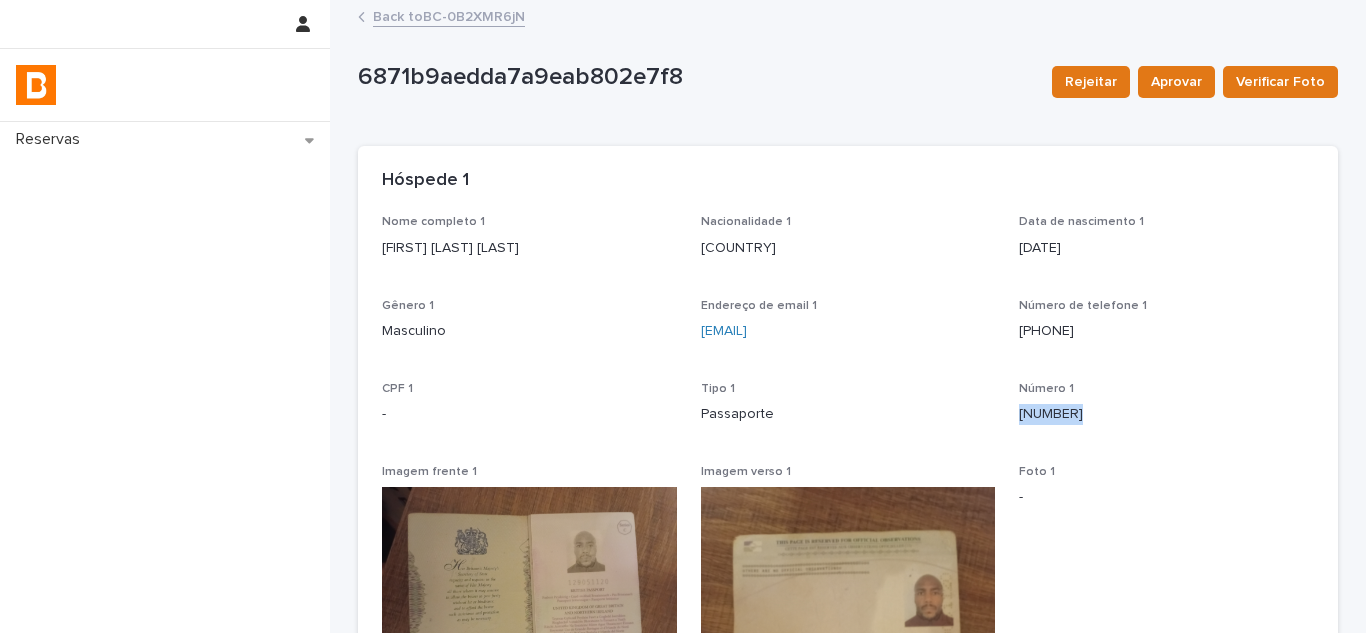 click on "129051120" at bounding box center (1166, 414) 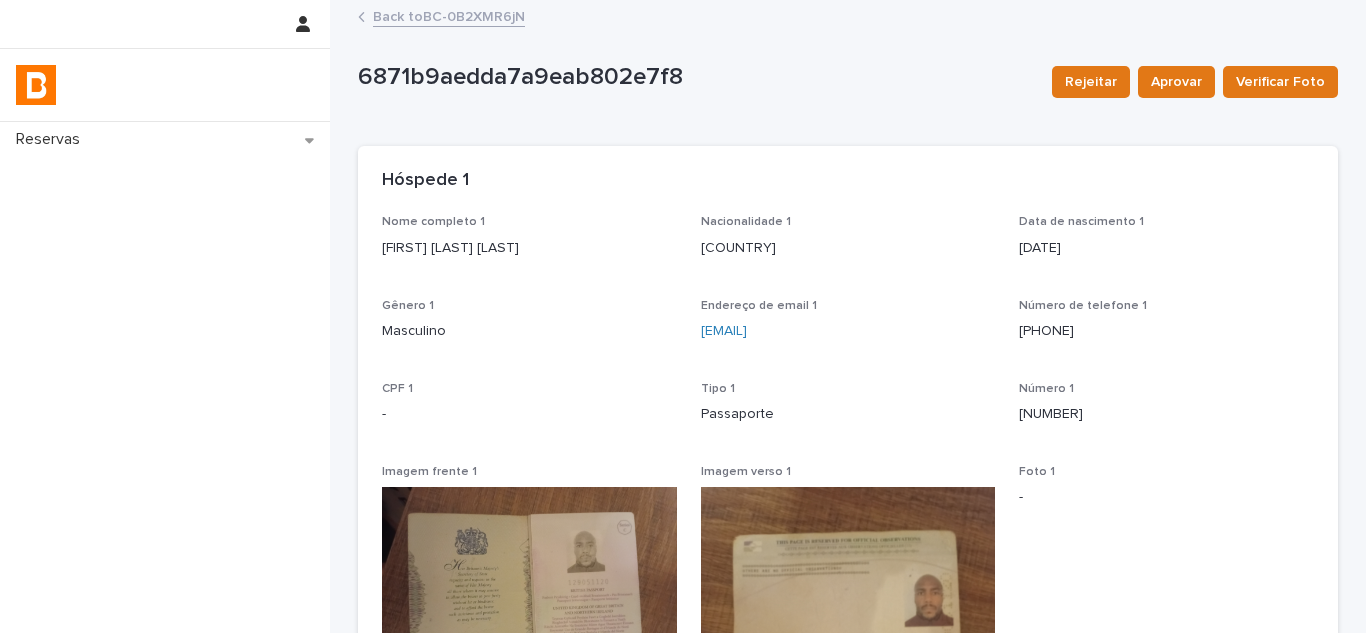 click on "Número 1 129051120" at bounding box center [1166, 411] 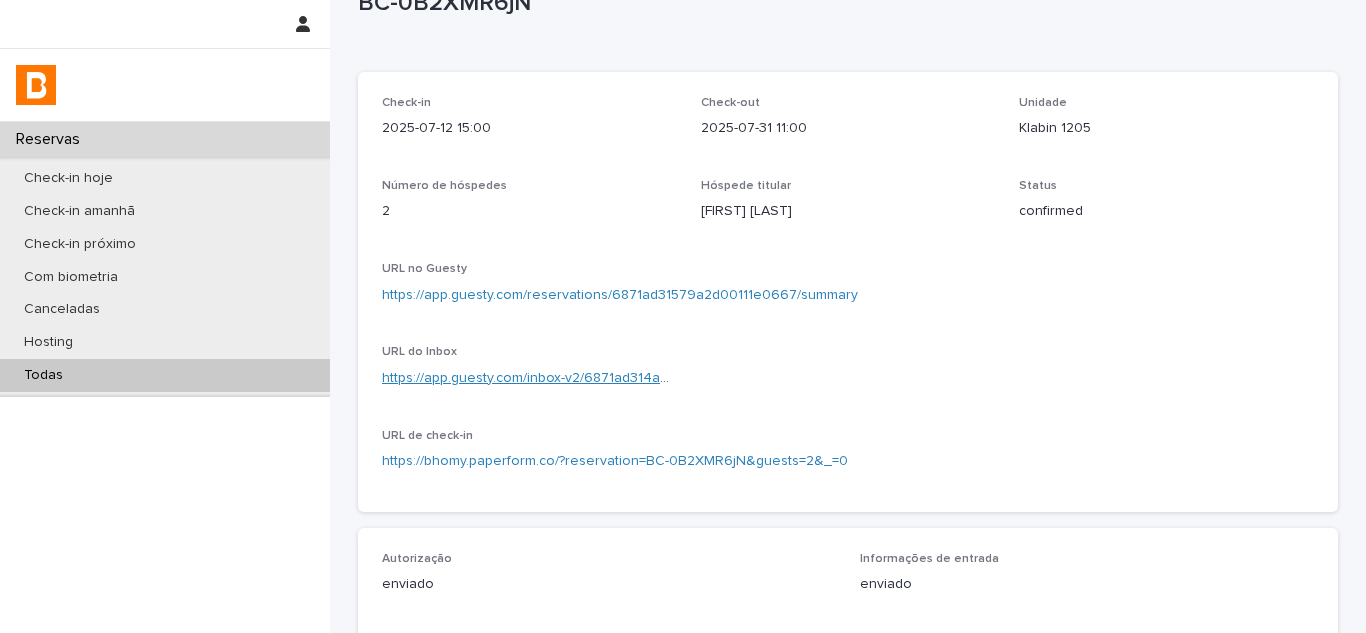 scroll, scrollTop: 200, scrollLeft: 0, axis: vertical 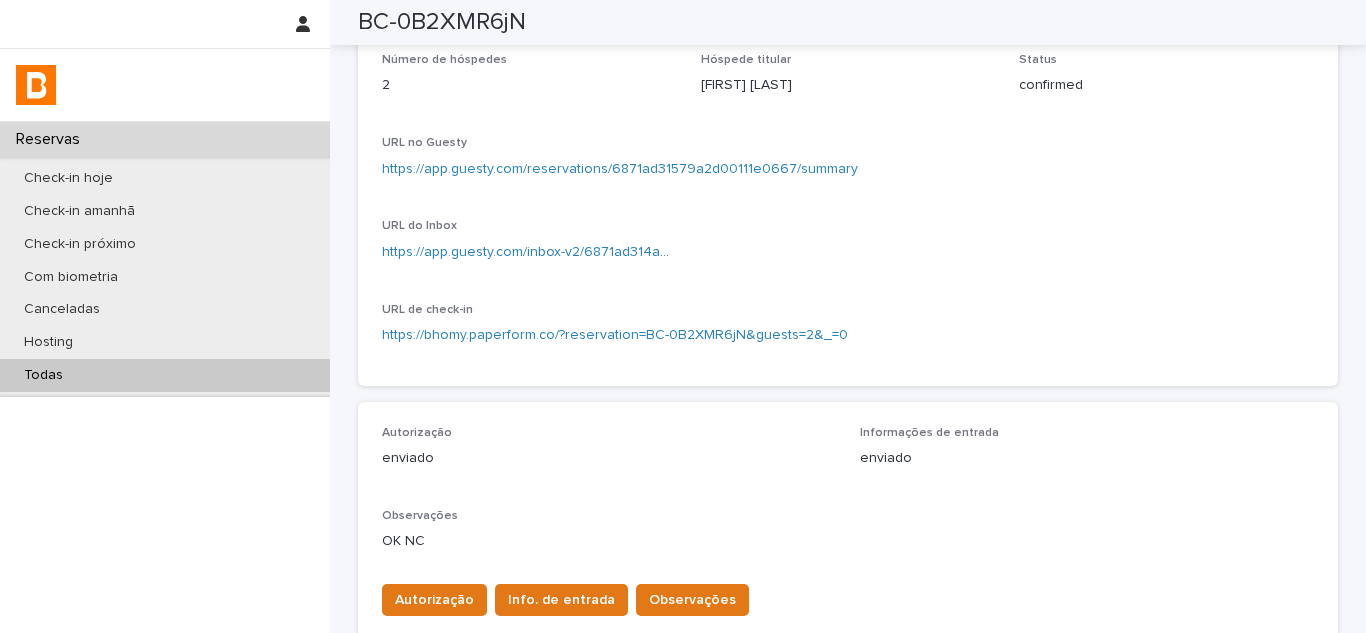 click on "Todas" at bounding box center [165, 375] 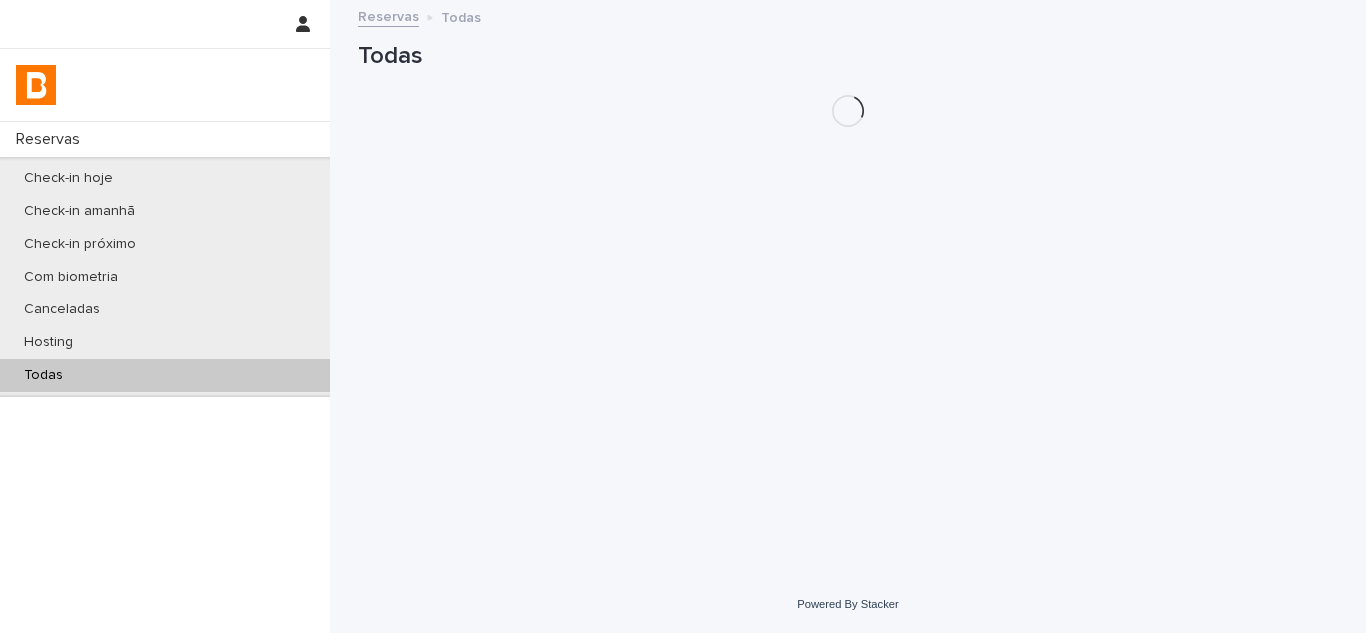 scroll, scrollTop: 0, scrollLeft: 0, axis: both 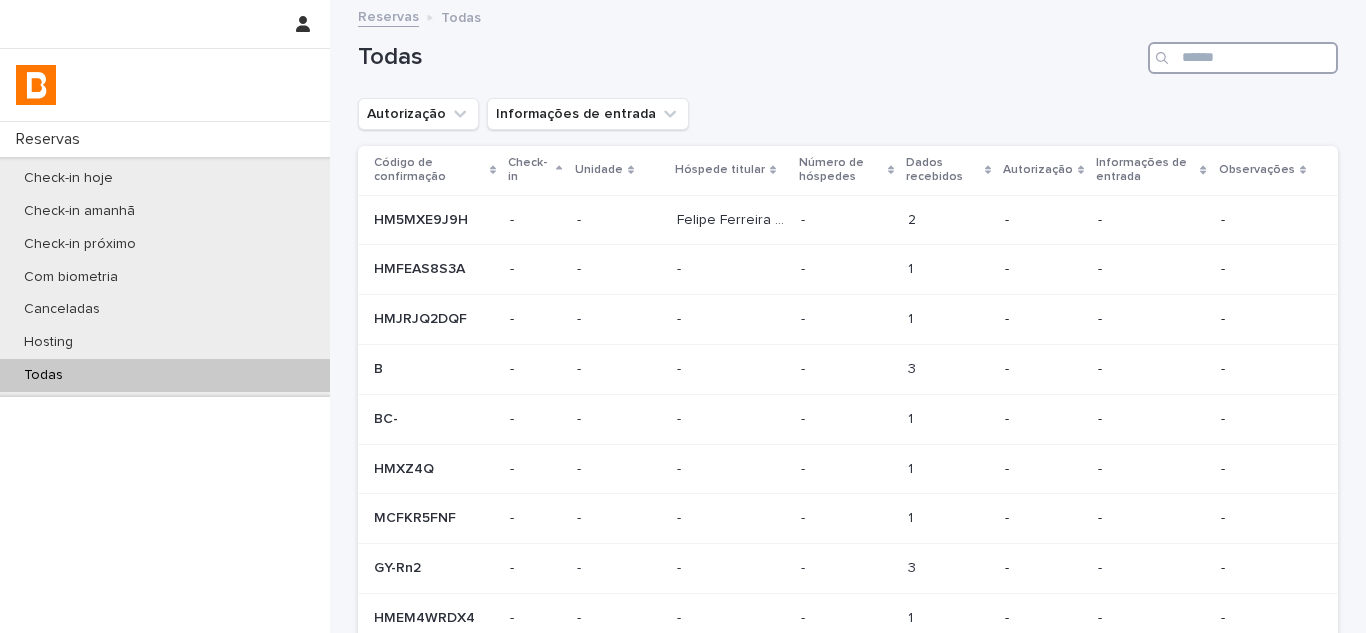 click at bounding box center (1243, 58) 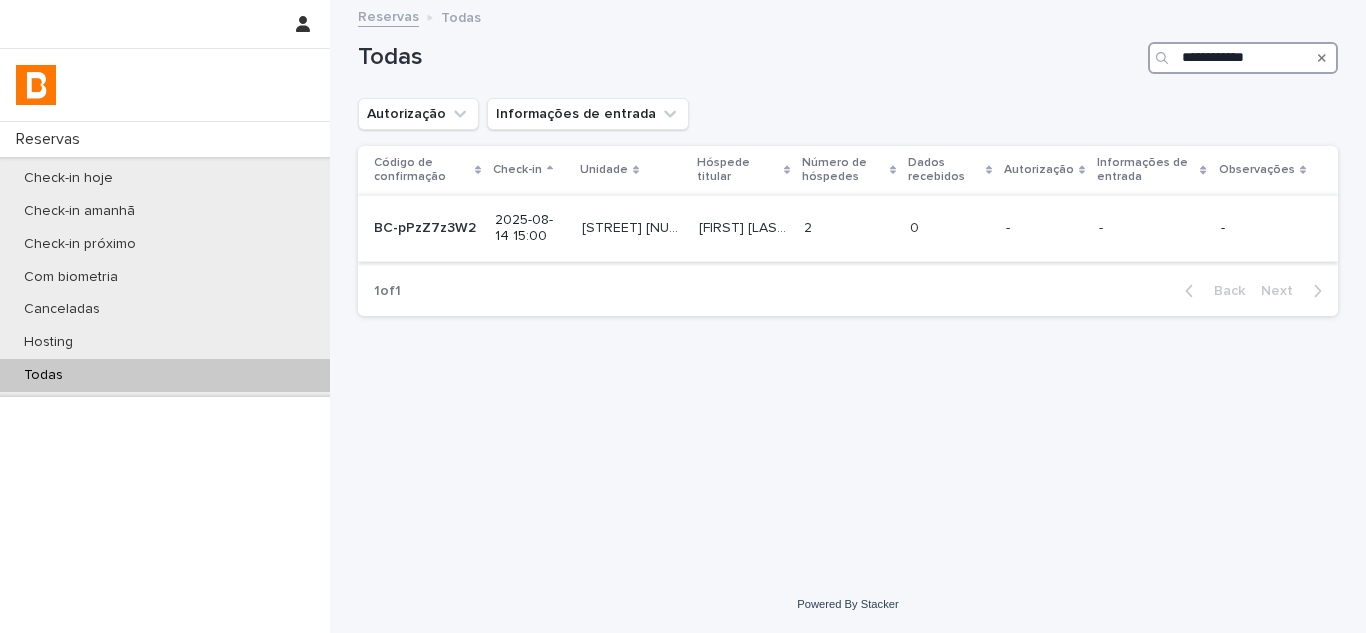 type on "**********" 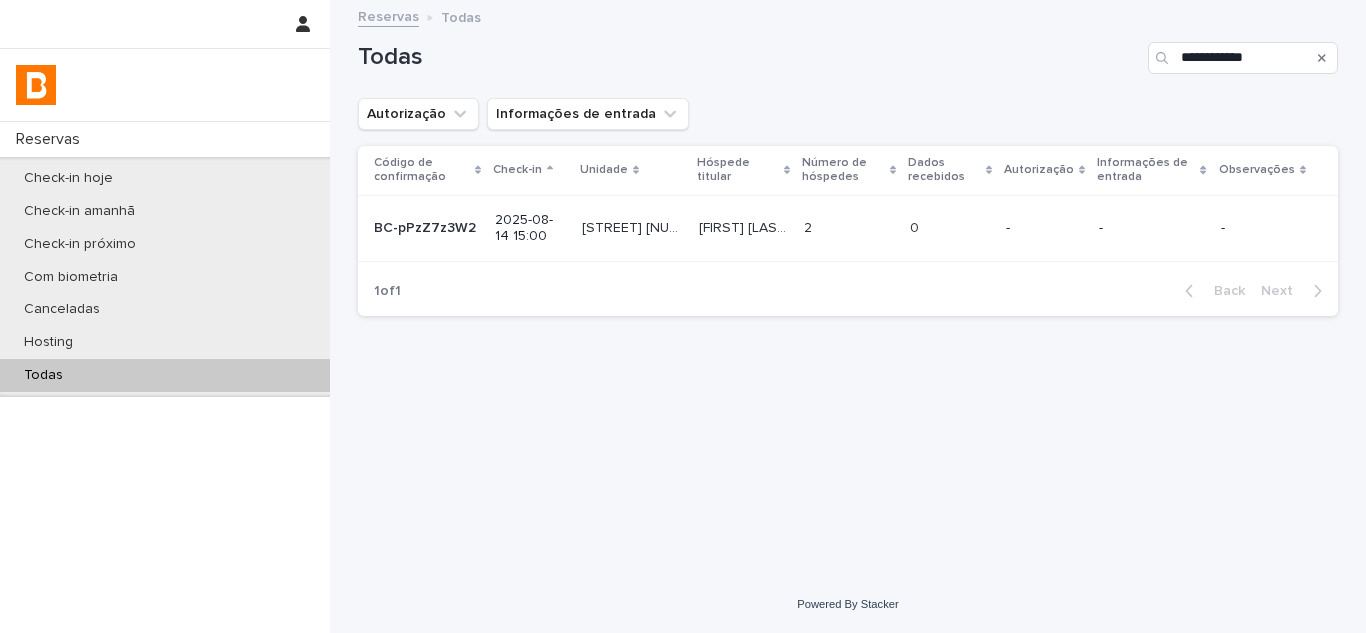 click on "Letícia Santana shinohara Letícia Santana shinohara" at bounding box center (743, 228) 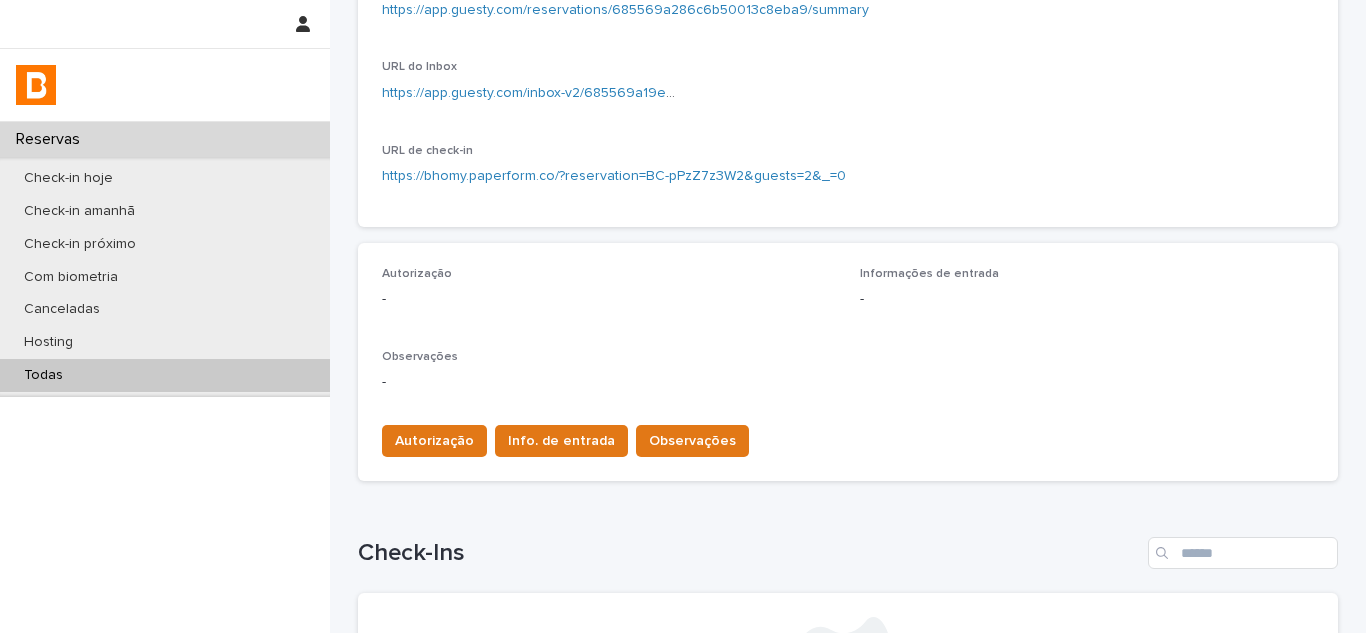 scroll, scrollTop: 400, scrollLeft: 0, axis: vertical 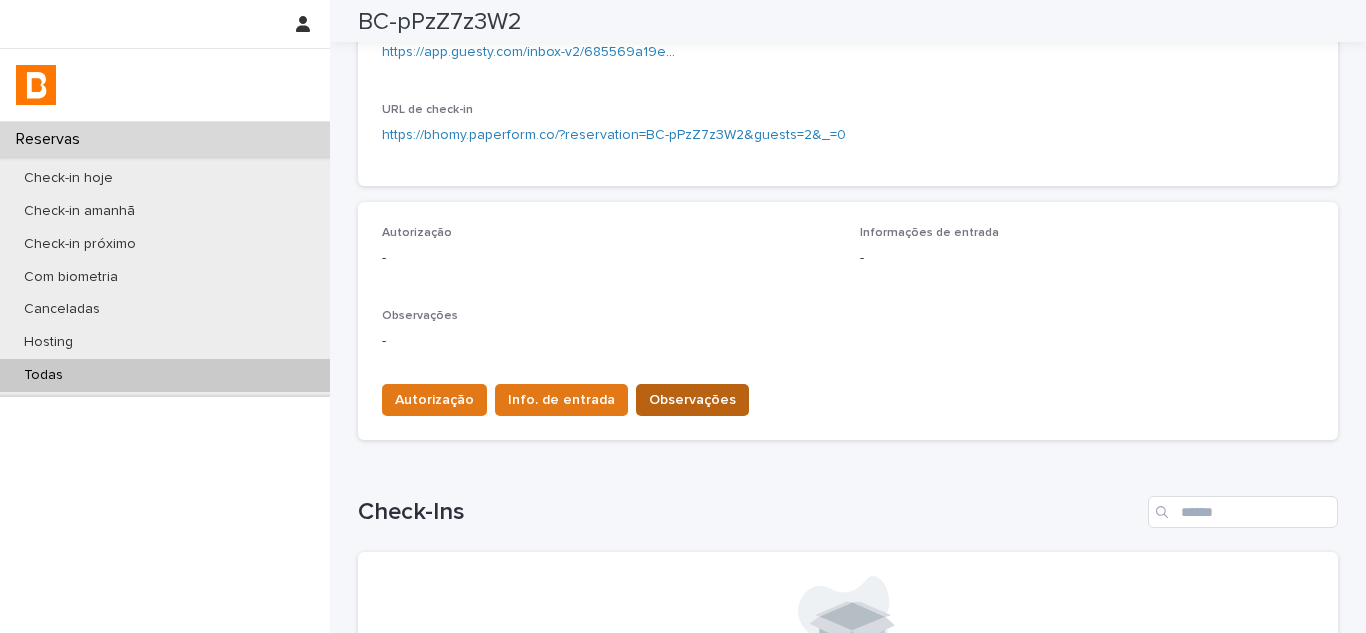 click on "Observações" at bounding box center [692, 400] 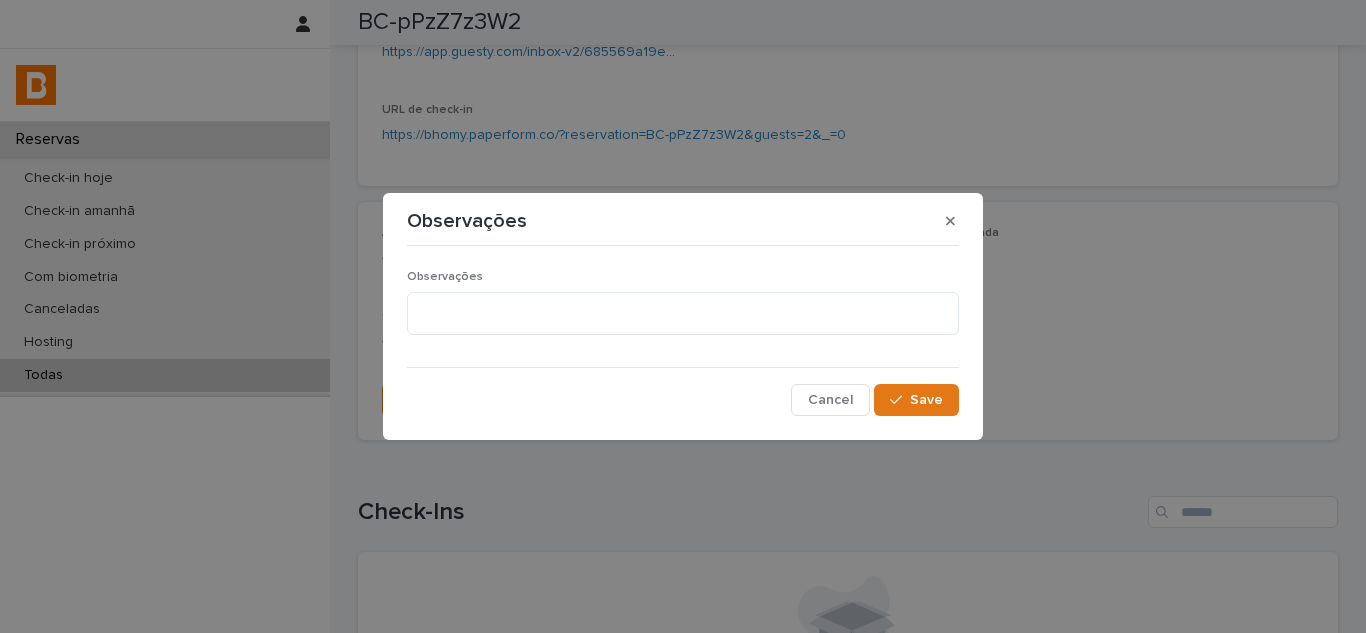 click on "Observações" at bounding box center [683, 310] 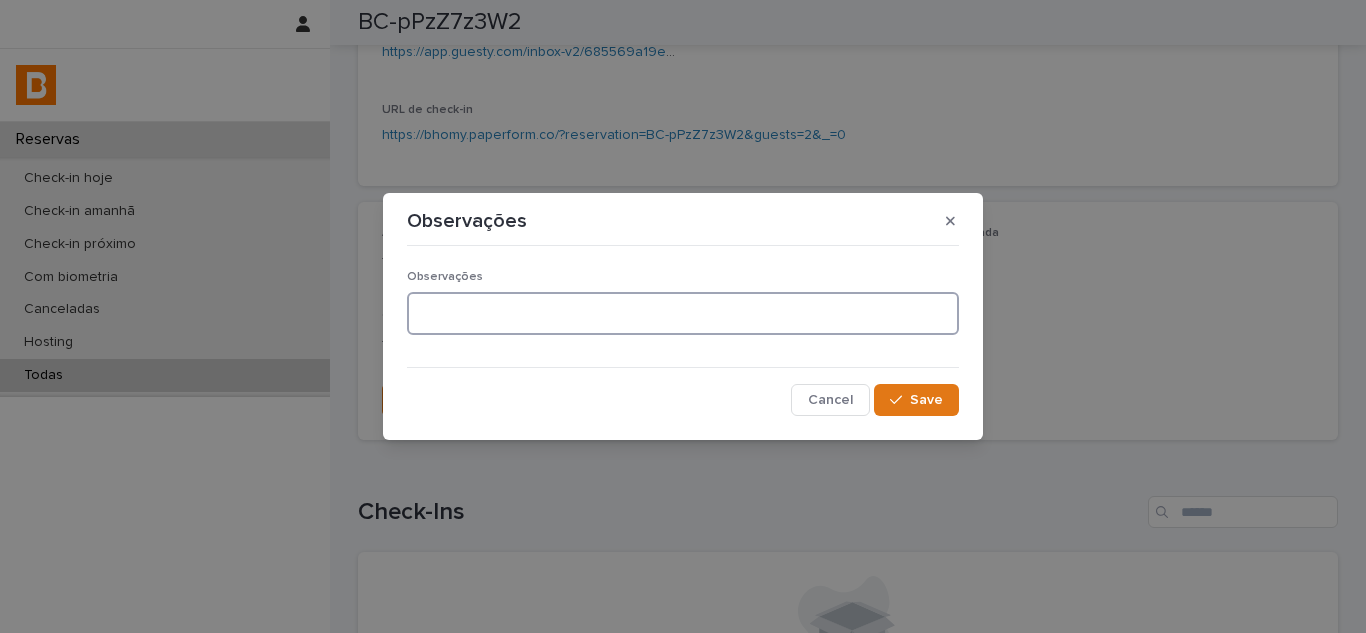 click at bounding box center [683, 313] 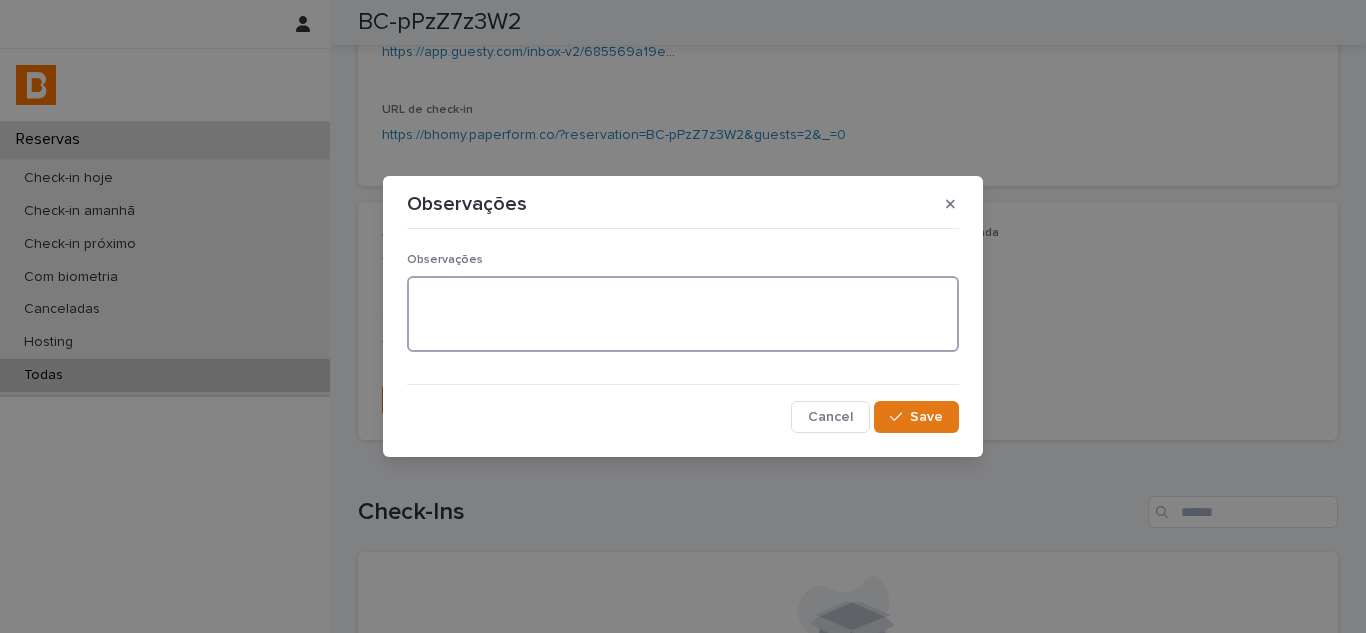 paste on "**********" 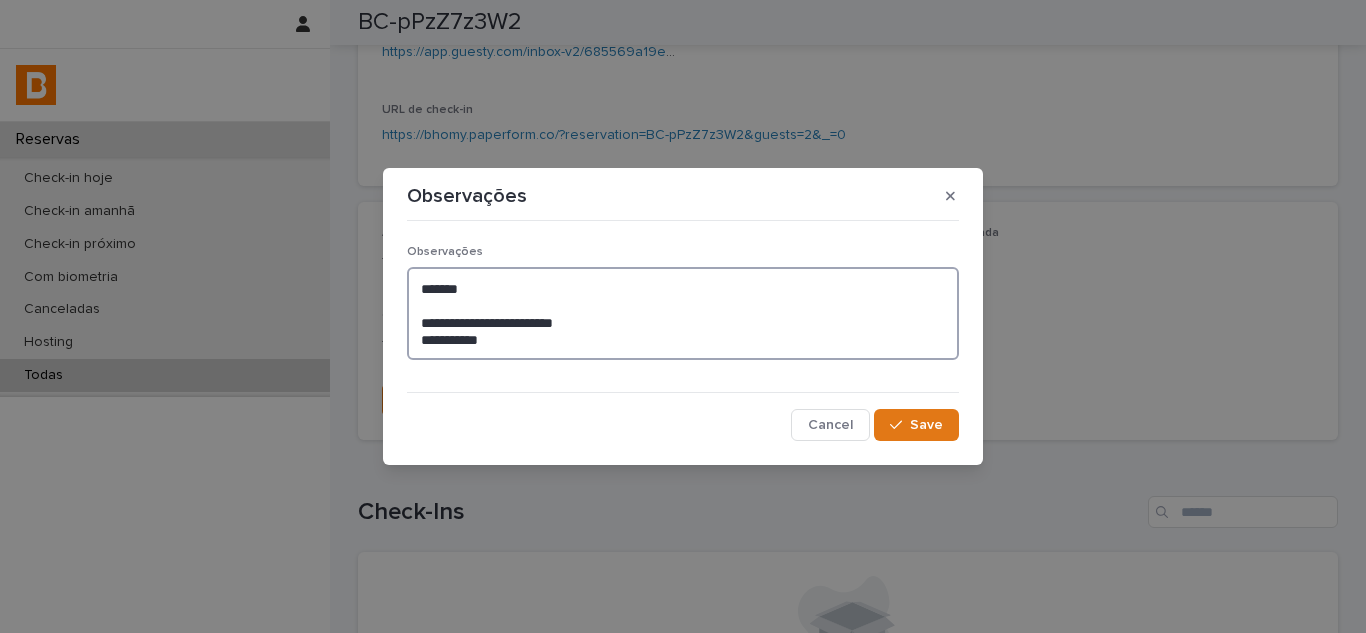paste on "**********" 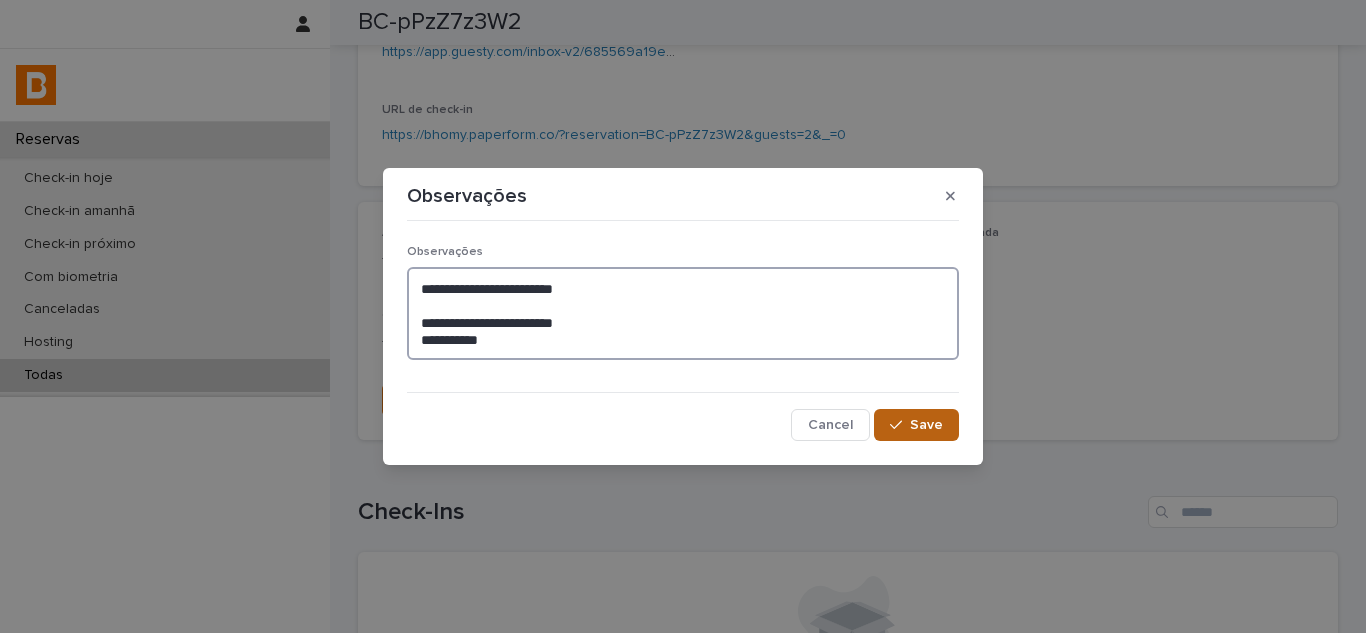 type on "**********" 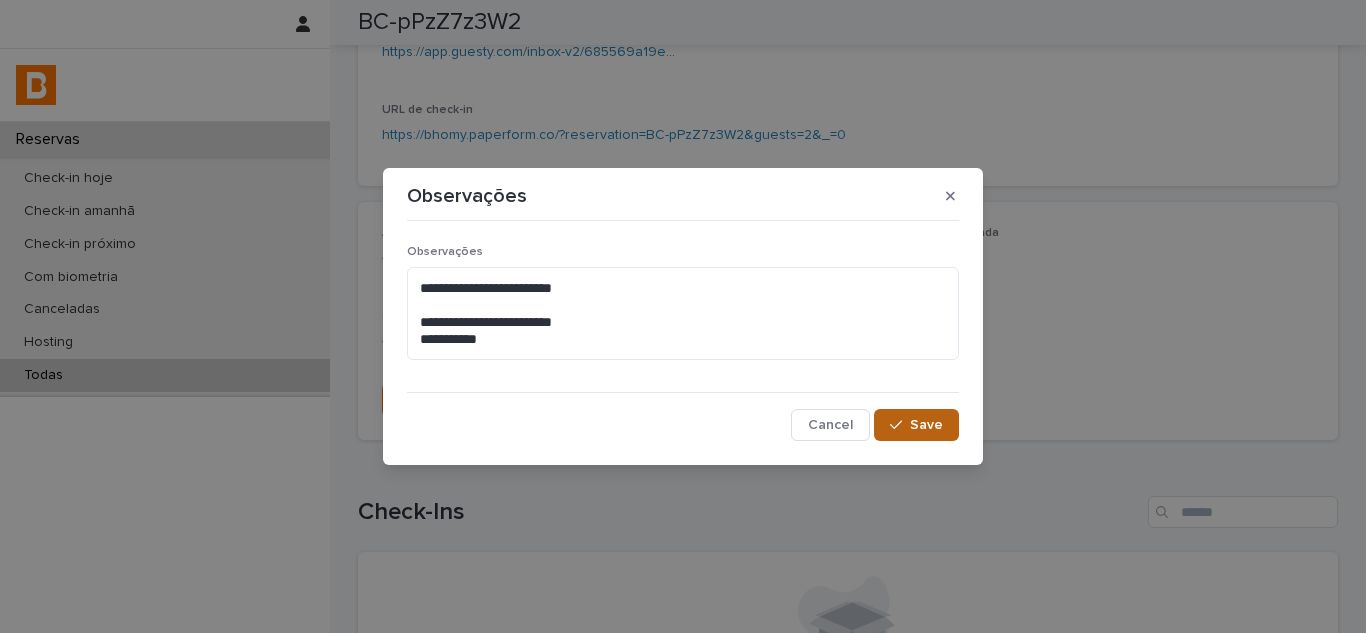 click on "Save" at bounding box center [926, 425] 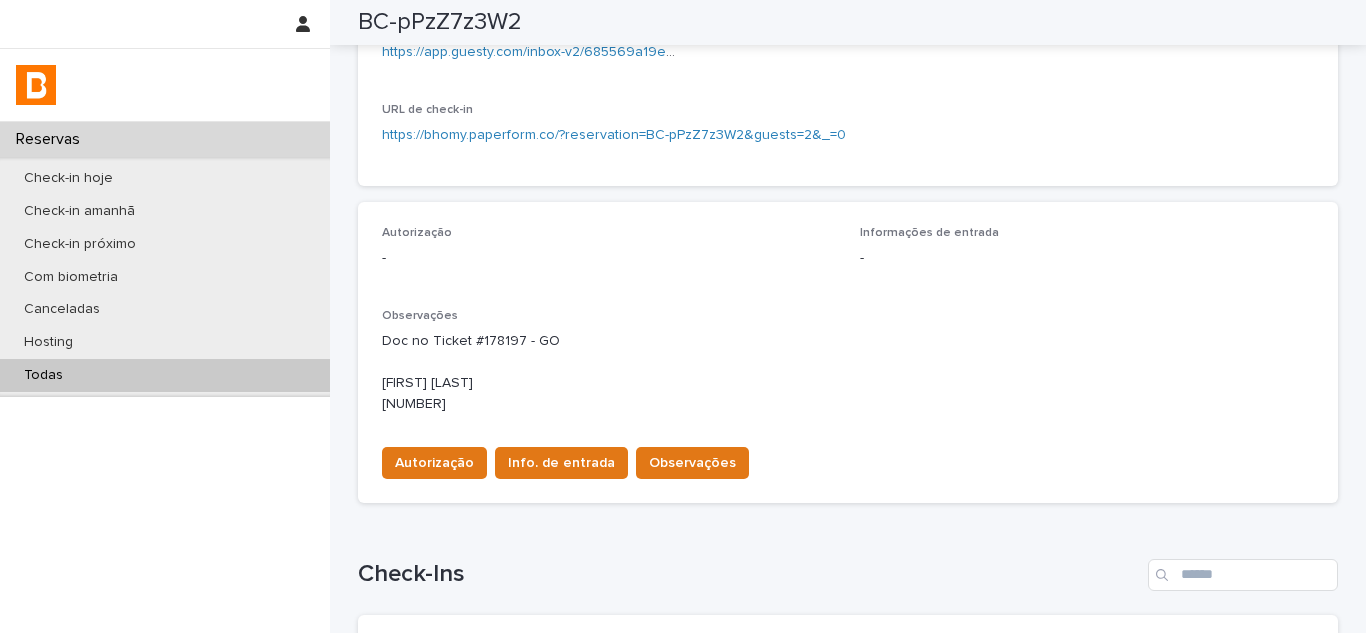 scroll, scrollTop: 432, scrollLeft: 0, axis: vertical 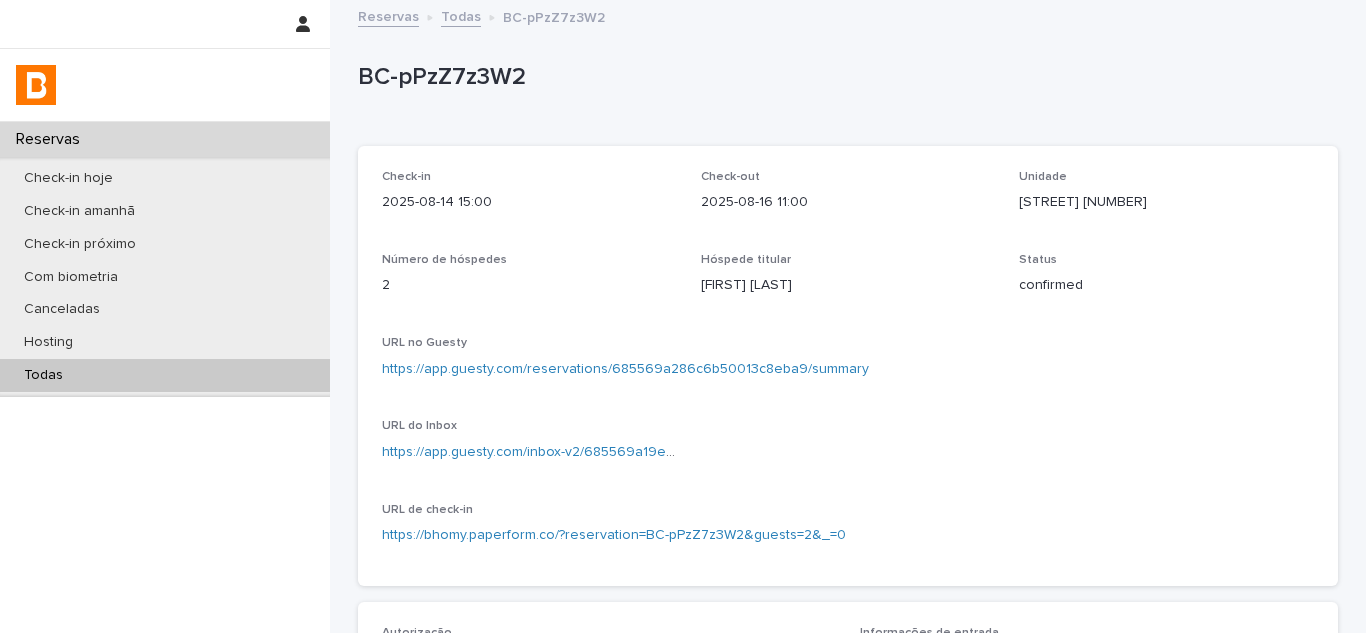 click on "Todas" at bounding box center [165, 375] 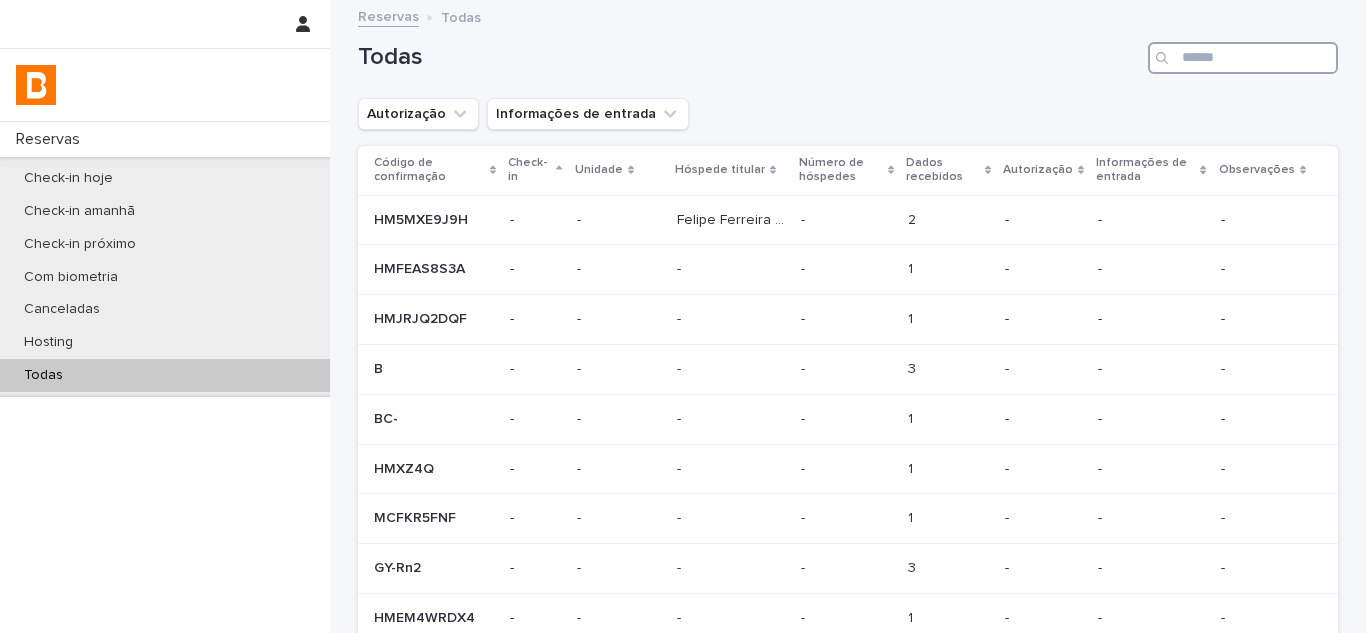 click at bounding box center [1243, 58] 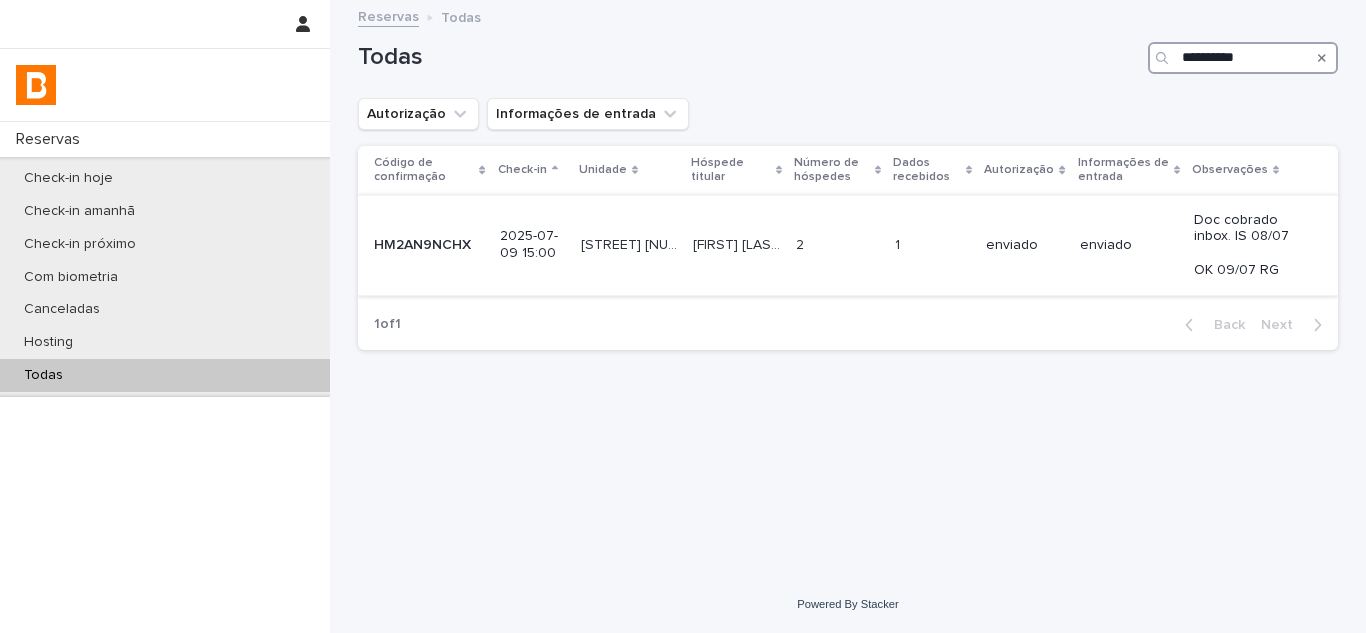 type on "**********" 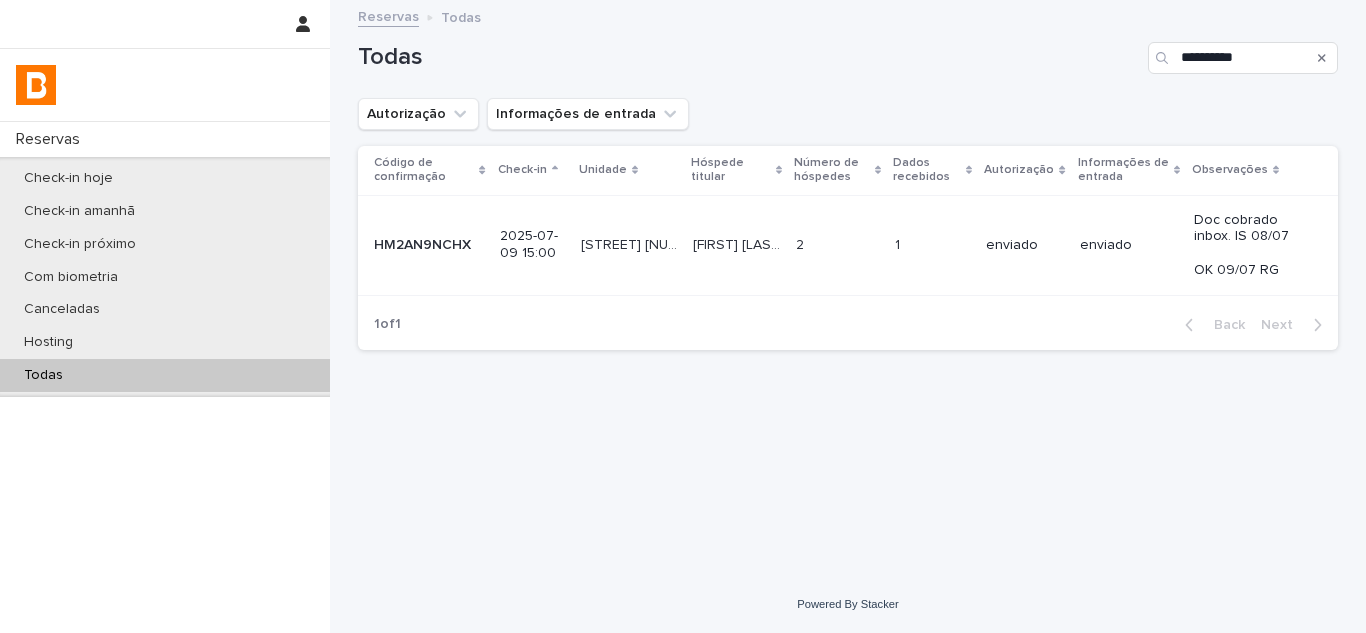 click at bounding box center [837, 245] 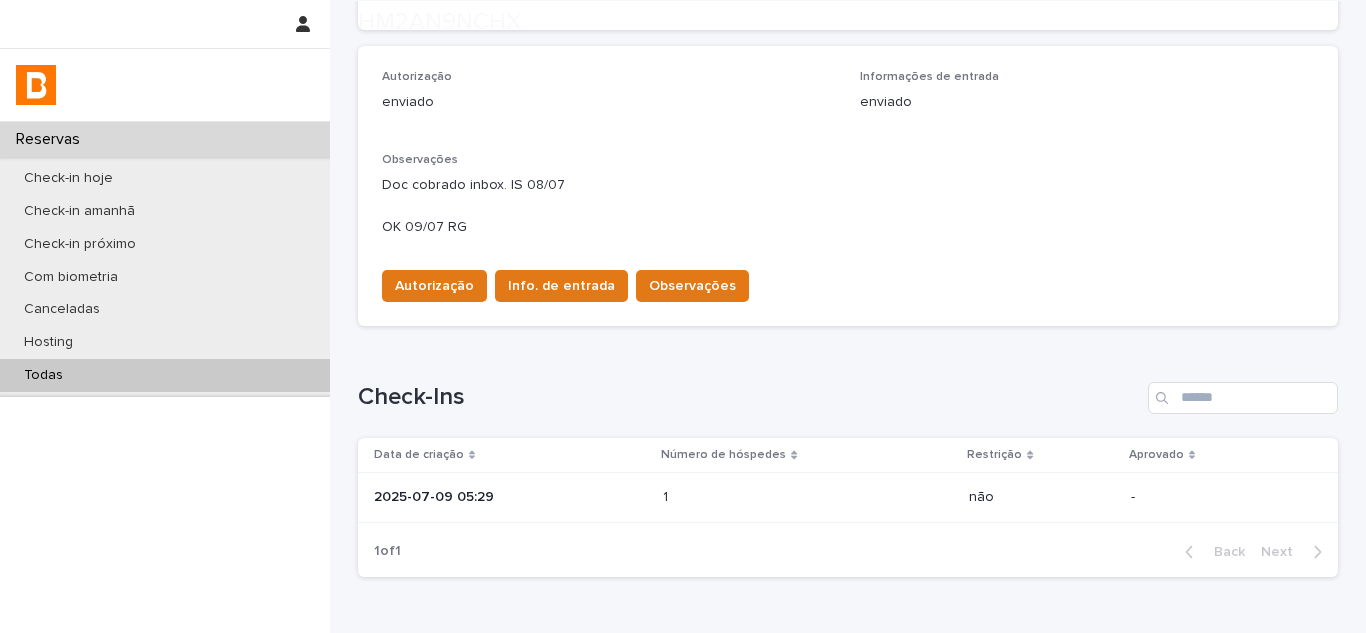scroll, scrollTop: 673, scrollLeft: 0, axis: vertical 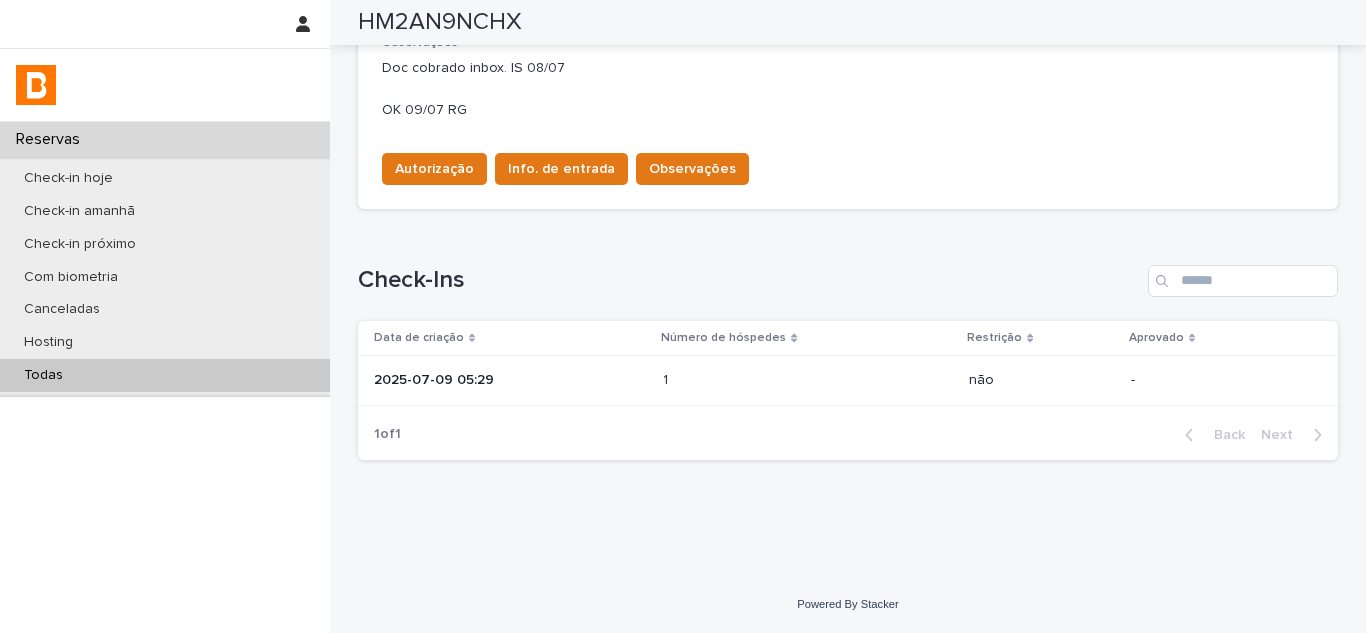 click on "2025-07-09 05:29" at bounding box center [510, 380] 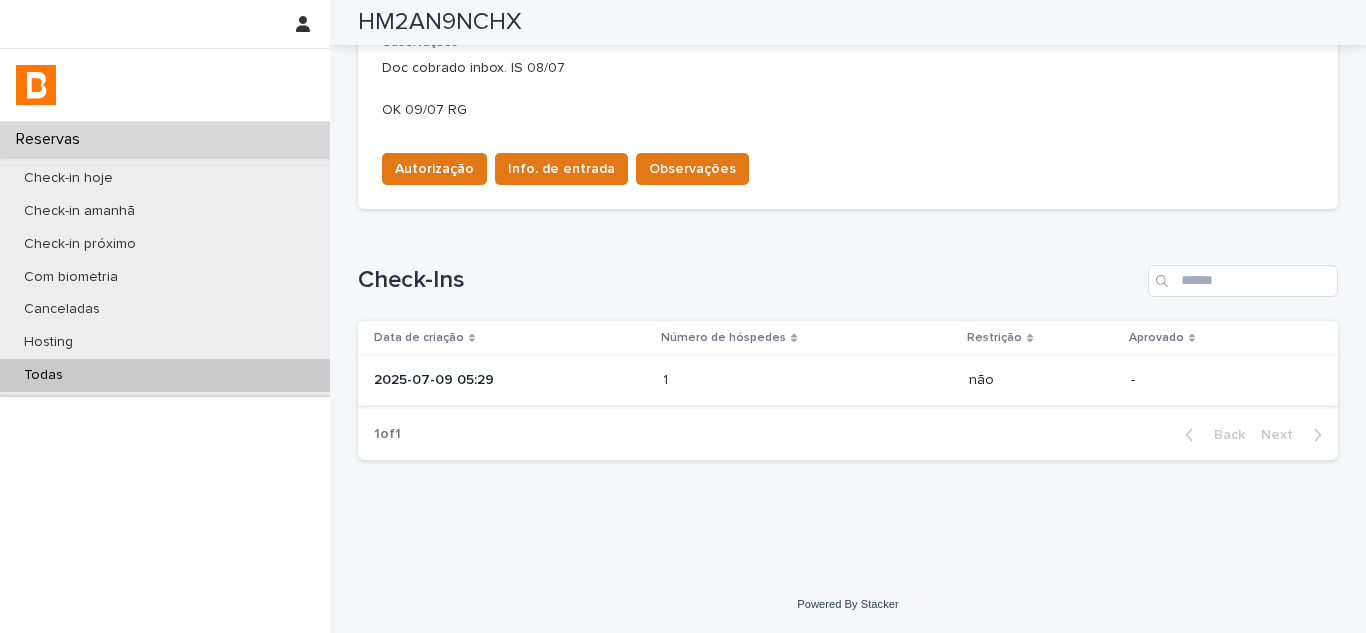 scroll, scrollTop: 0, scrollLeft: 0, axis: both 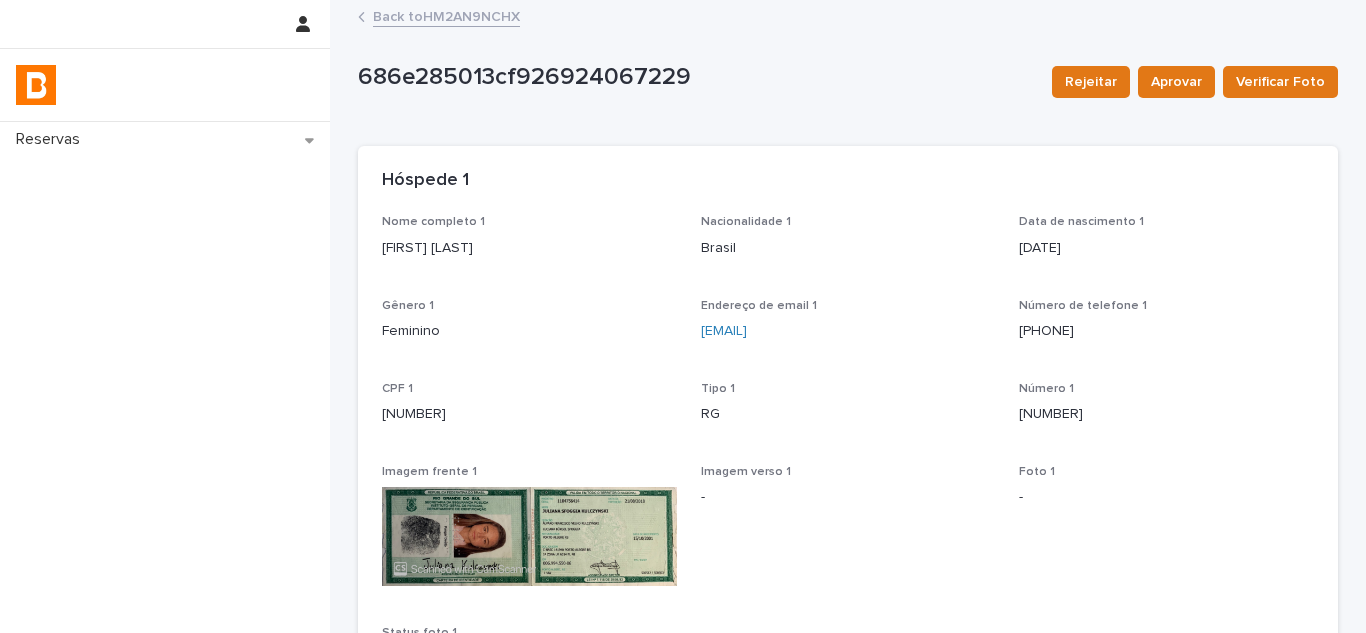 click on "Juliana Kulczynski" at bounding box center (529, 248) 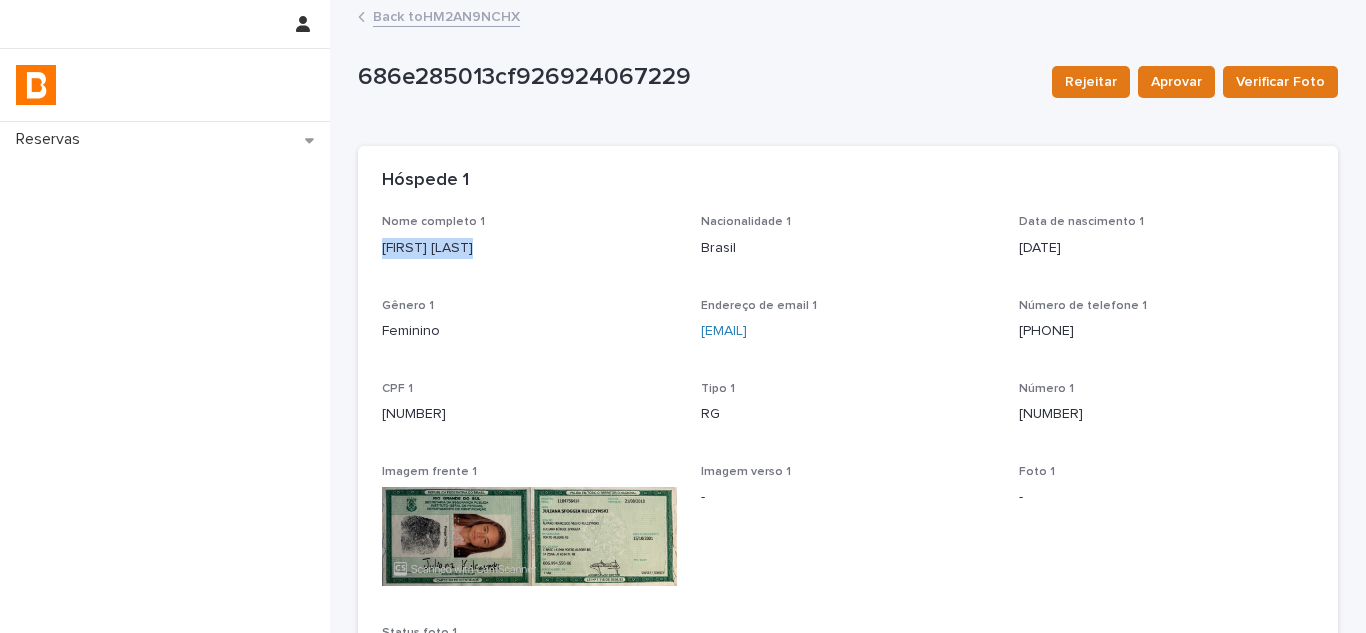 click on "Juliana Kulczynski" at bounding box center (529, 248) 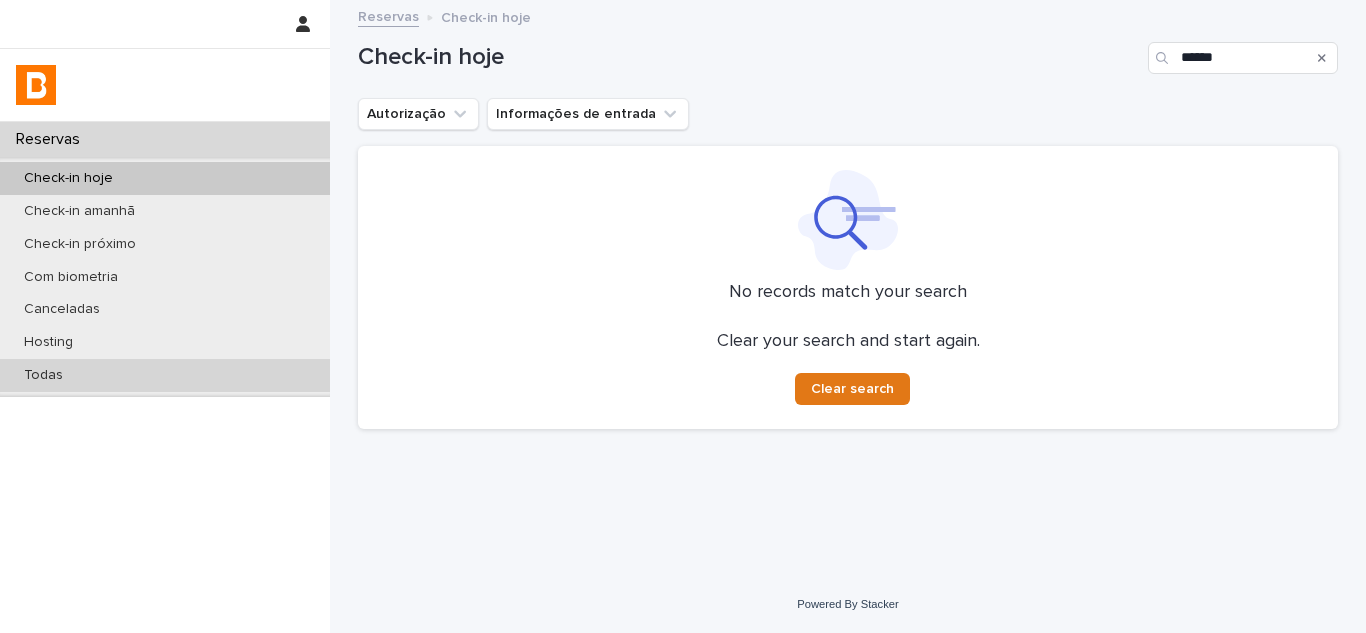 click on "Todas" at bounding box center [165, 375] 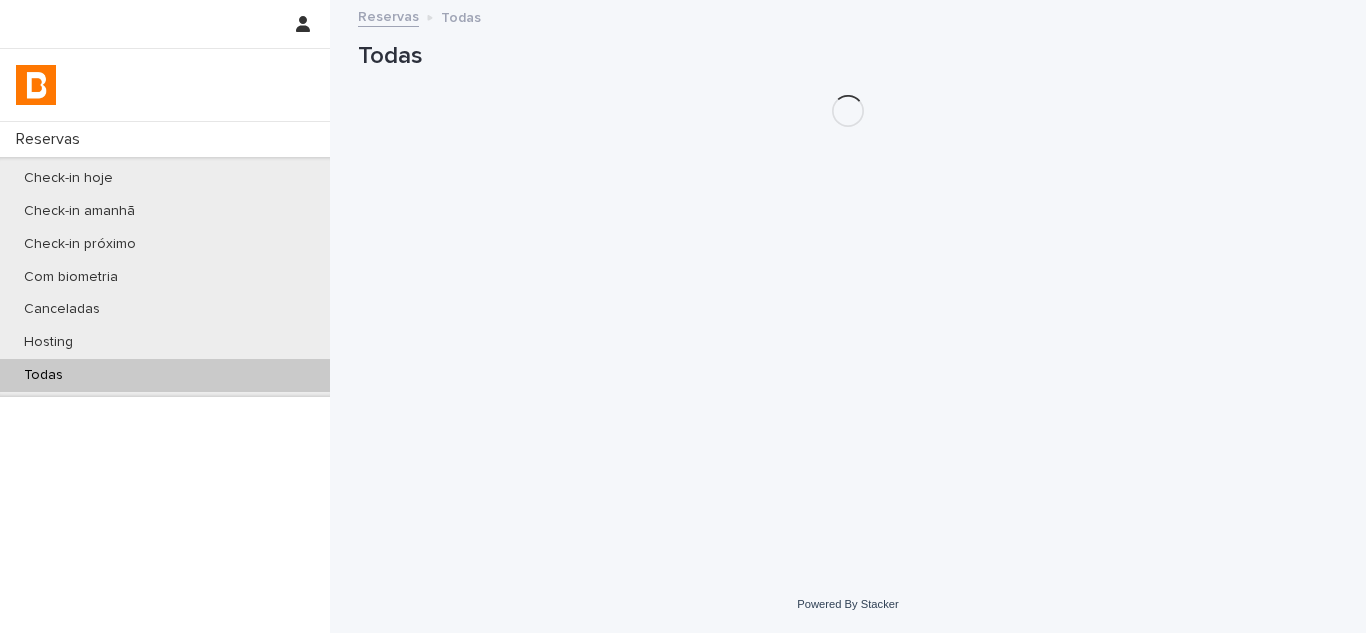 scroll, scrollTop: 0, scrollLeft: 0, axis: both 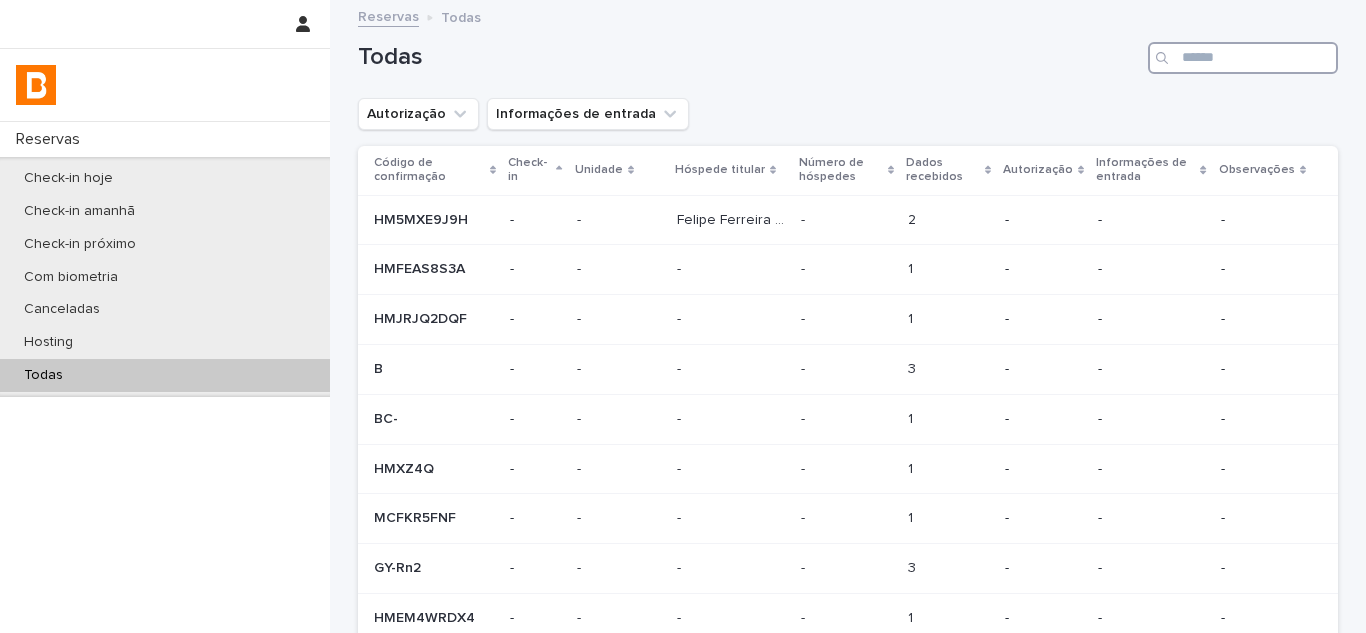 click at bounding box center [1243, 58] 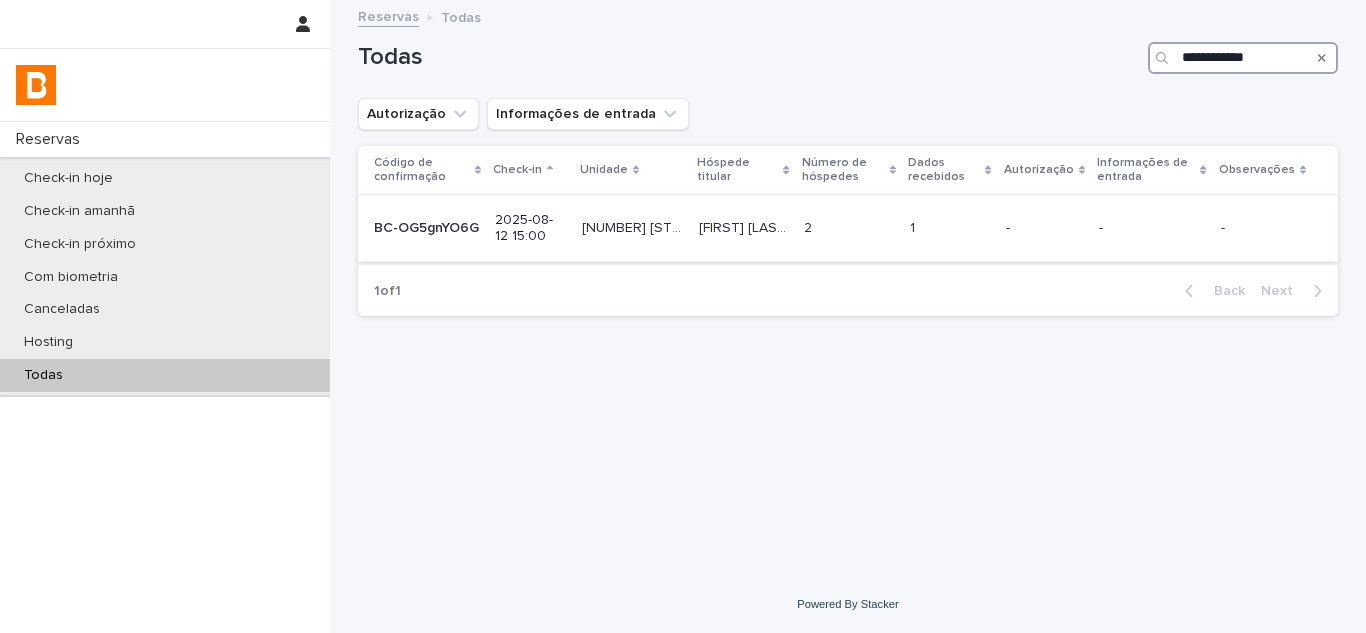 type on "**********" 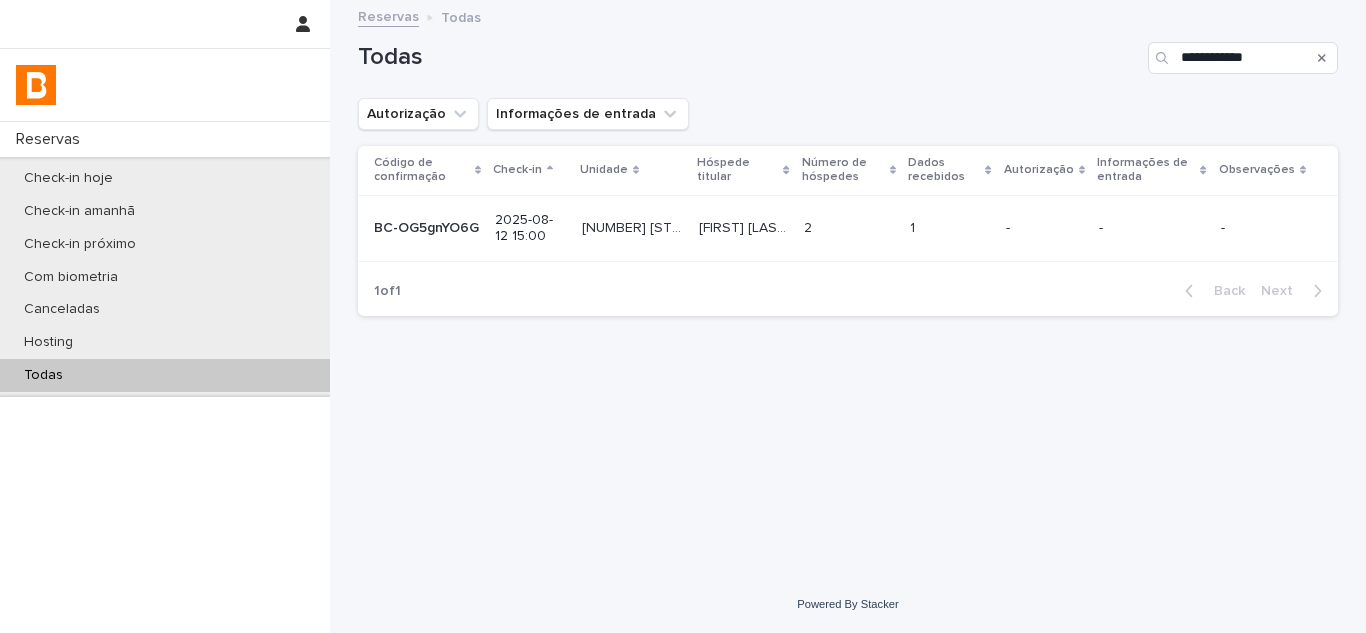 click at bounding box center [849, 228] 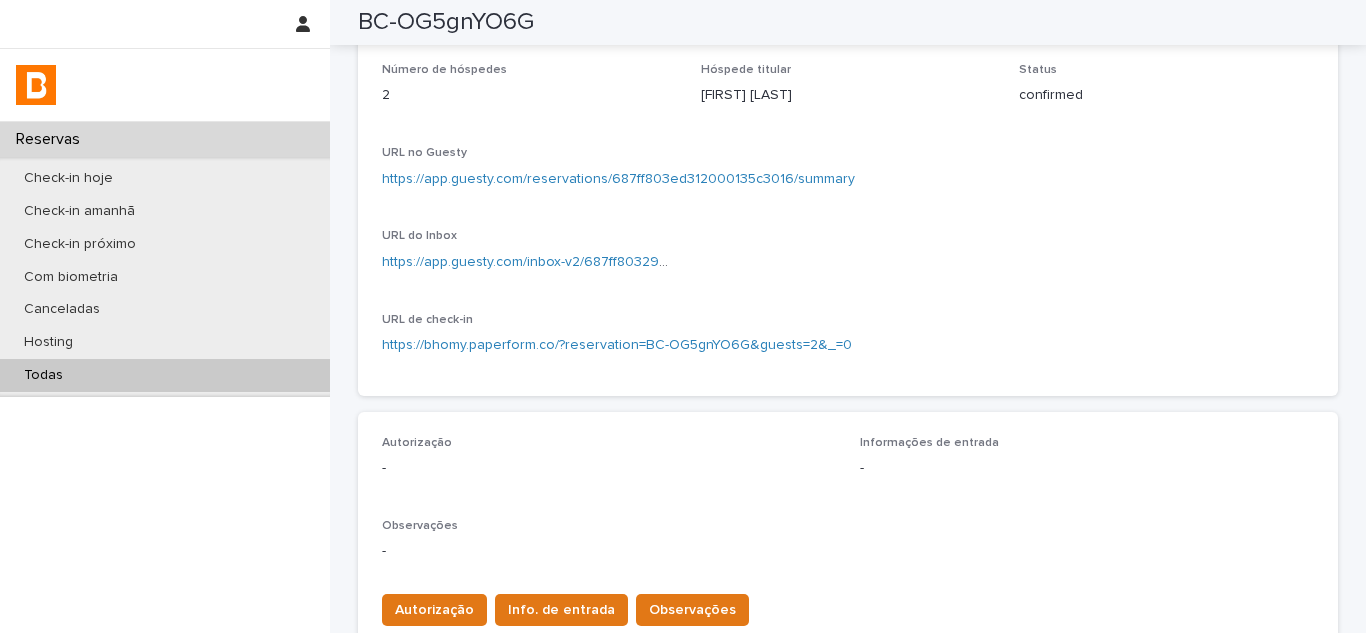 scroll, scrollTop: 155, scrollLeft: 0, axis: vertical 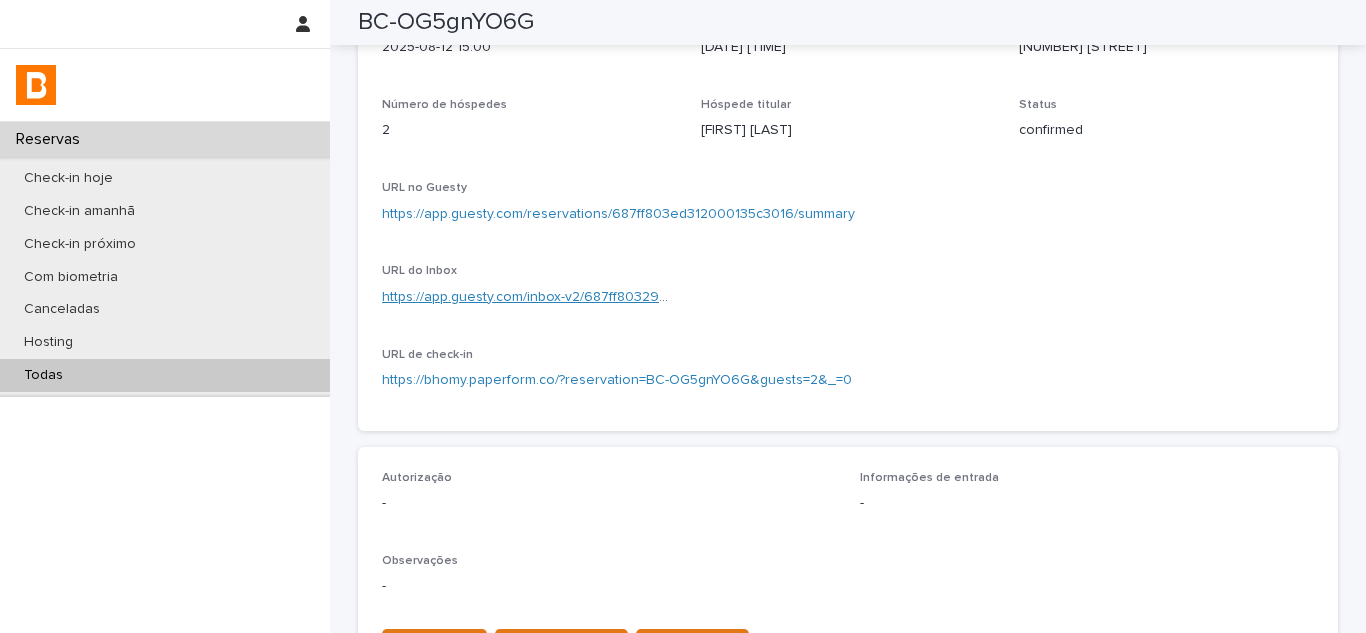 click on "https://app.guesty.com/inbox-v2/687ff8032968e8000ead9aca?reservationId=687ff803ed312000135c3016" at bounding box center [719, 297] 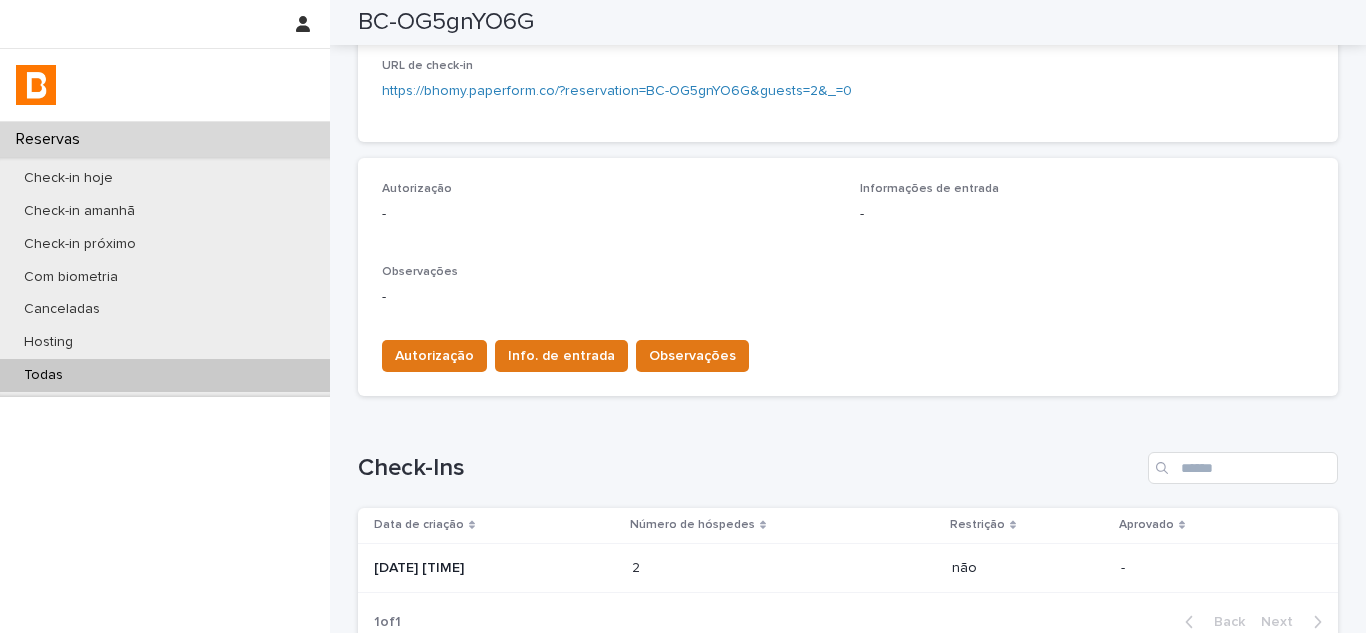 scroll, scrollTop: 455, scrollLeft: 0, axis: vertical 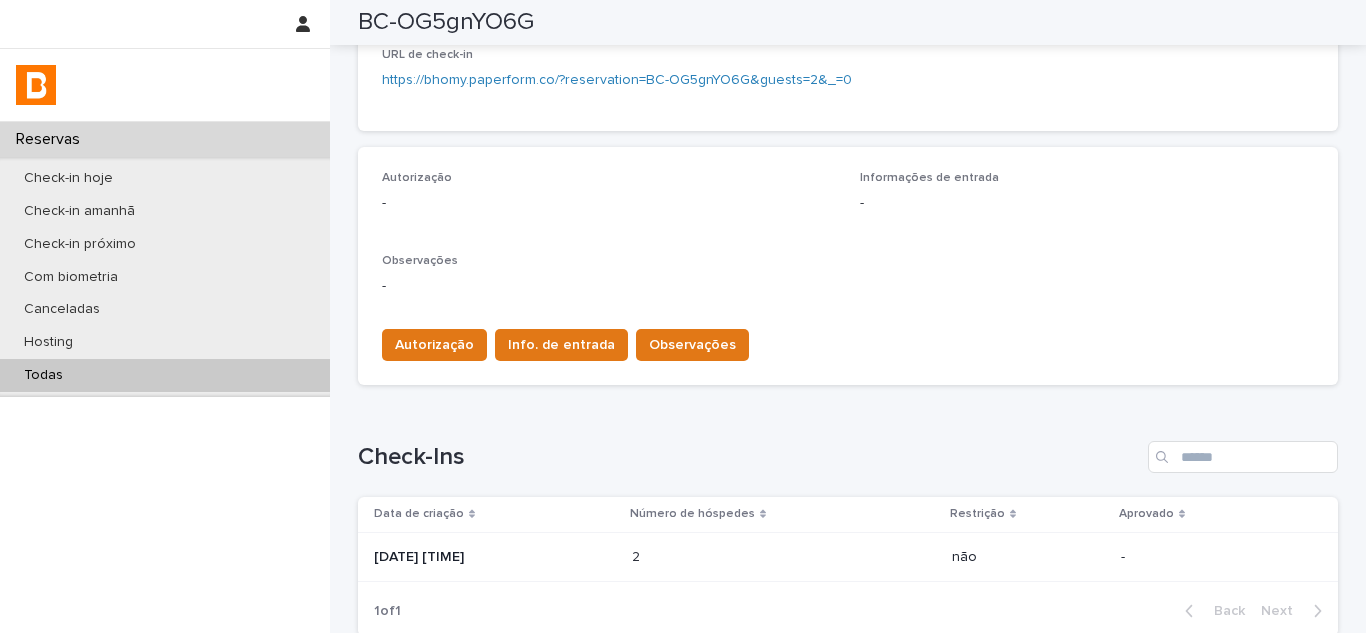 click on "Autorização Info. de entrada Observações" at bounding box center [848, 341] 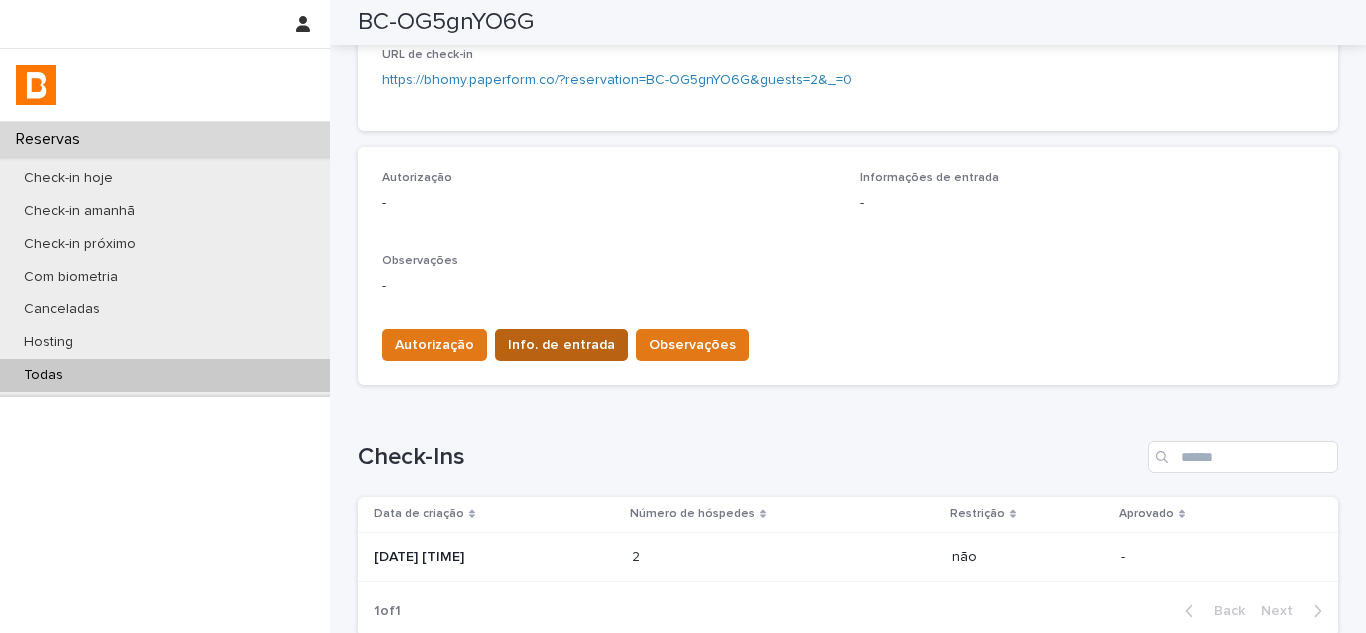 click on "Info. de entrada" at bounding box center [561, 345] 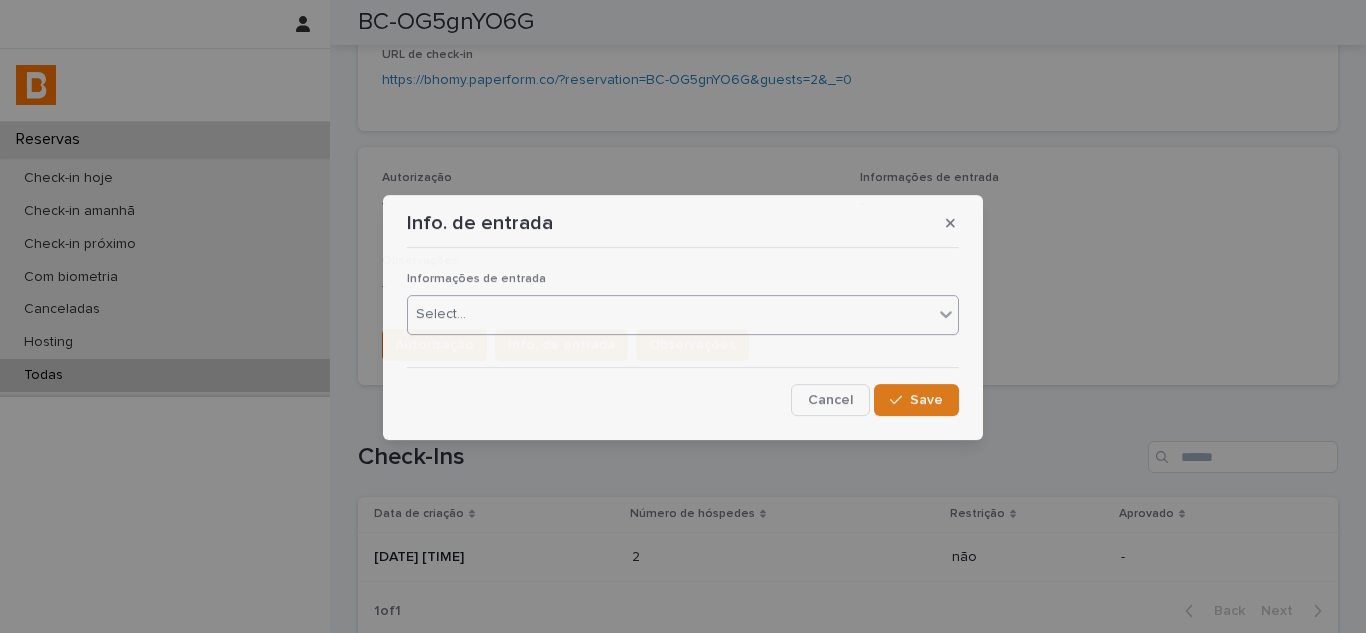 click on "Select..." at bounding box center (670, 314) 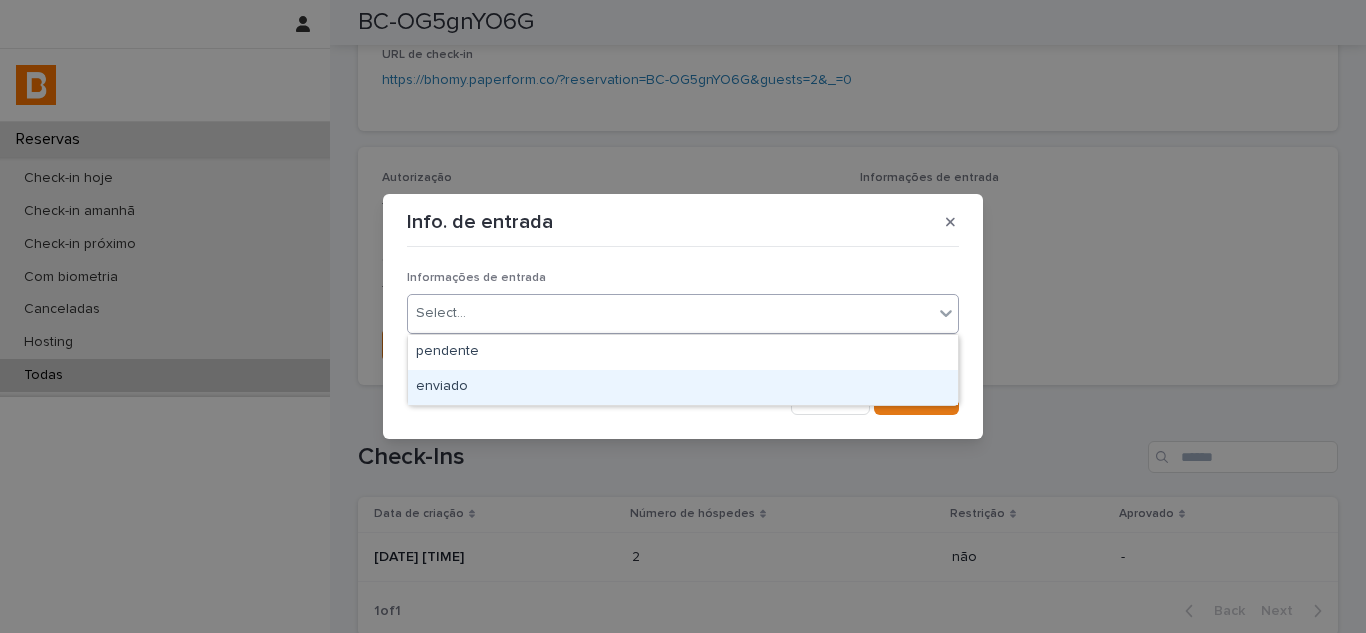 click on "enviado" at bounding box center (683, 387) 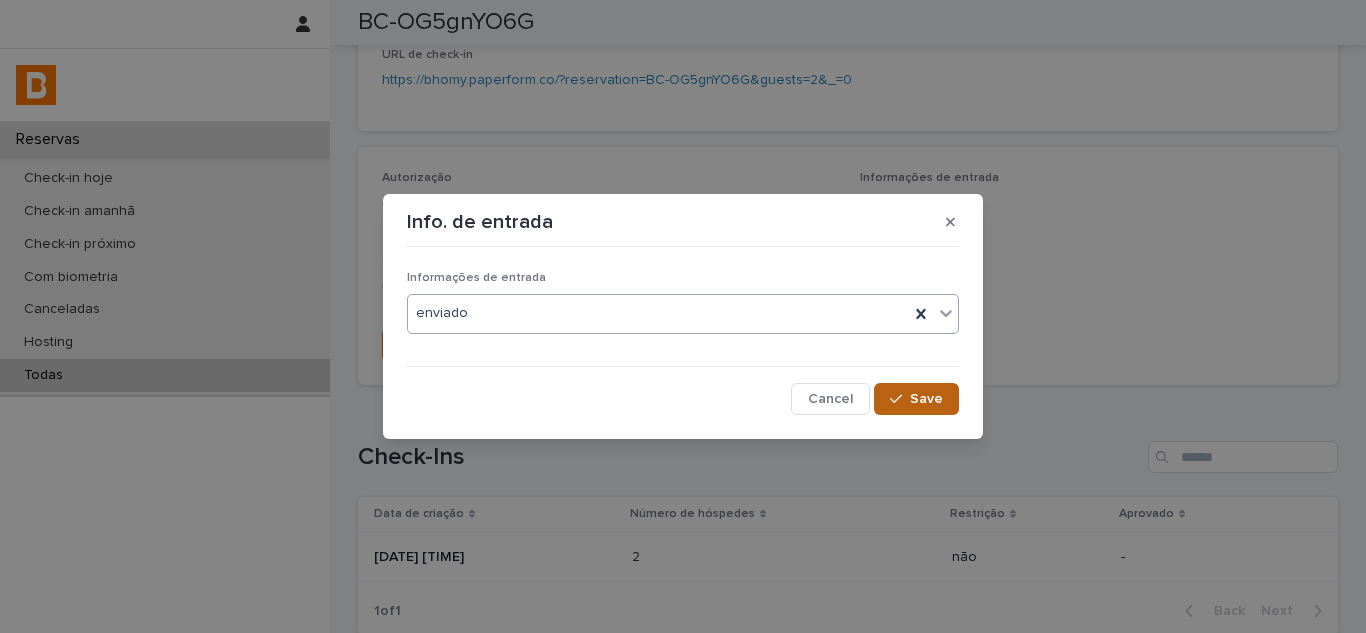 click on "Save" at bounding box center [916, 399] 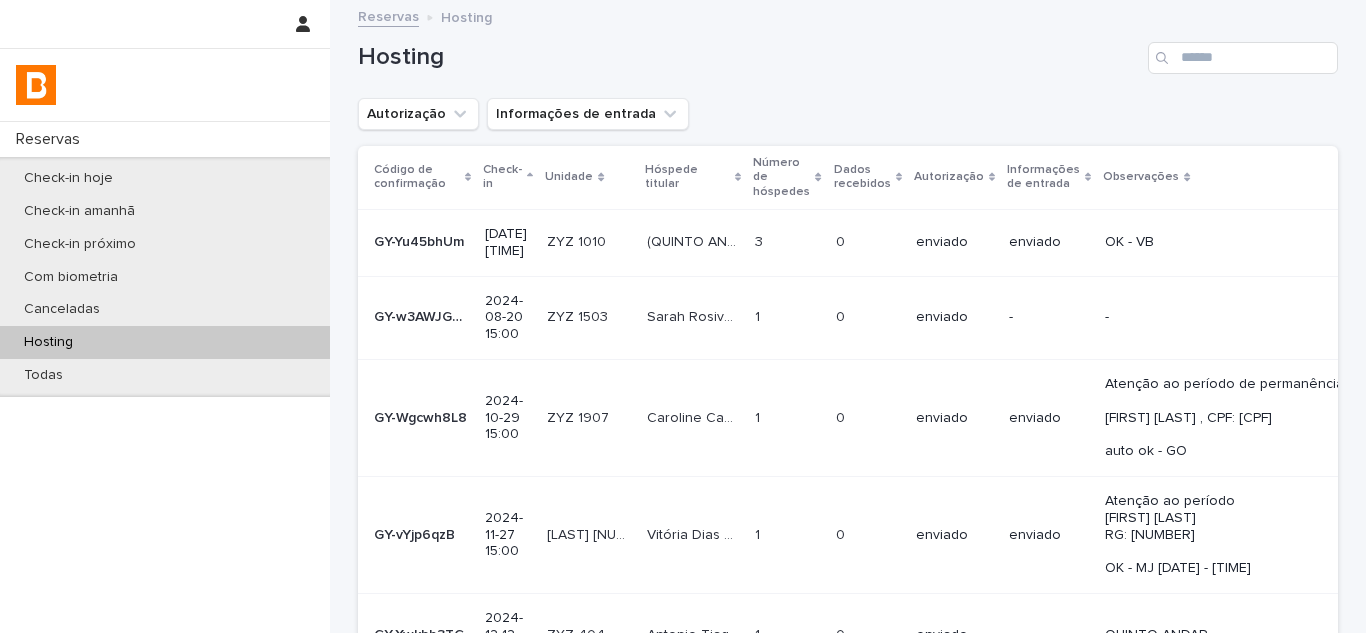 scroll, scrollTop: 0, scrollLeft: 0, axis: both 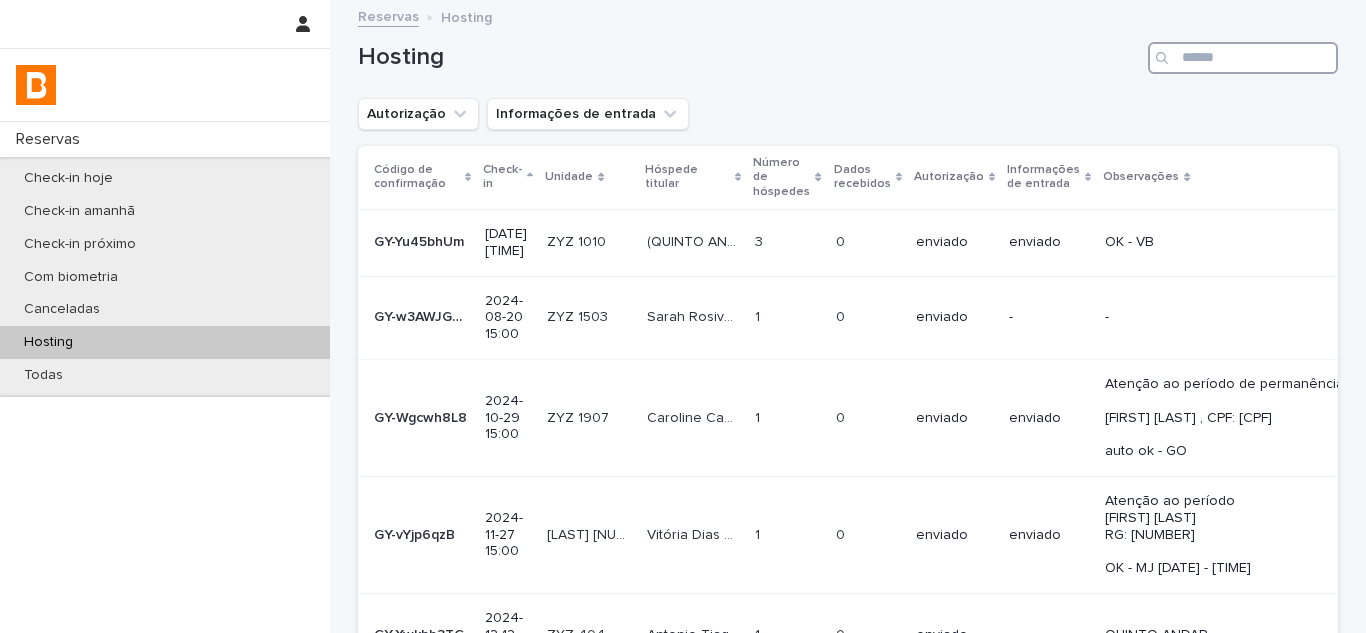 click at bounding box center (1243, 58) 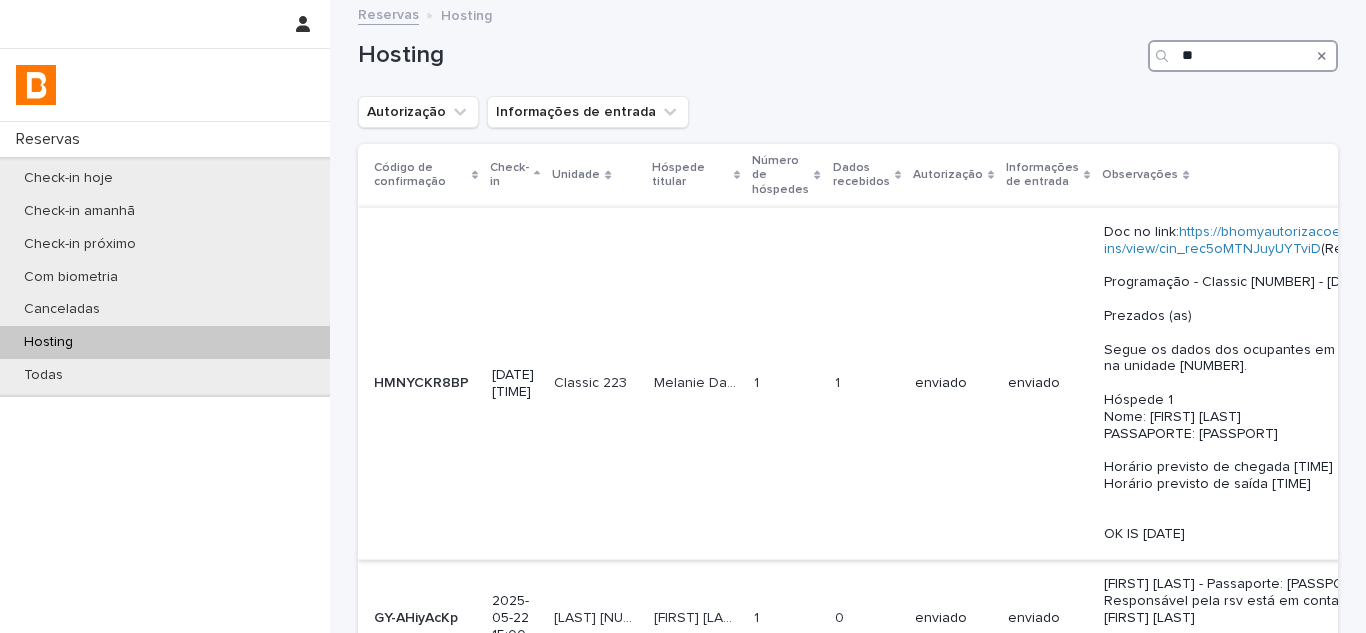 scroll, scrollTop: 0, scrollLeft: 0, axis: both 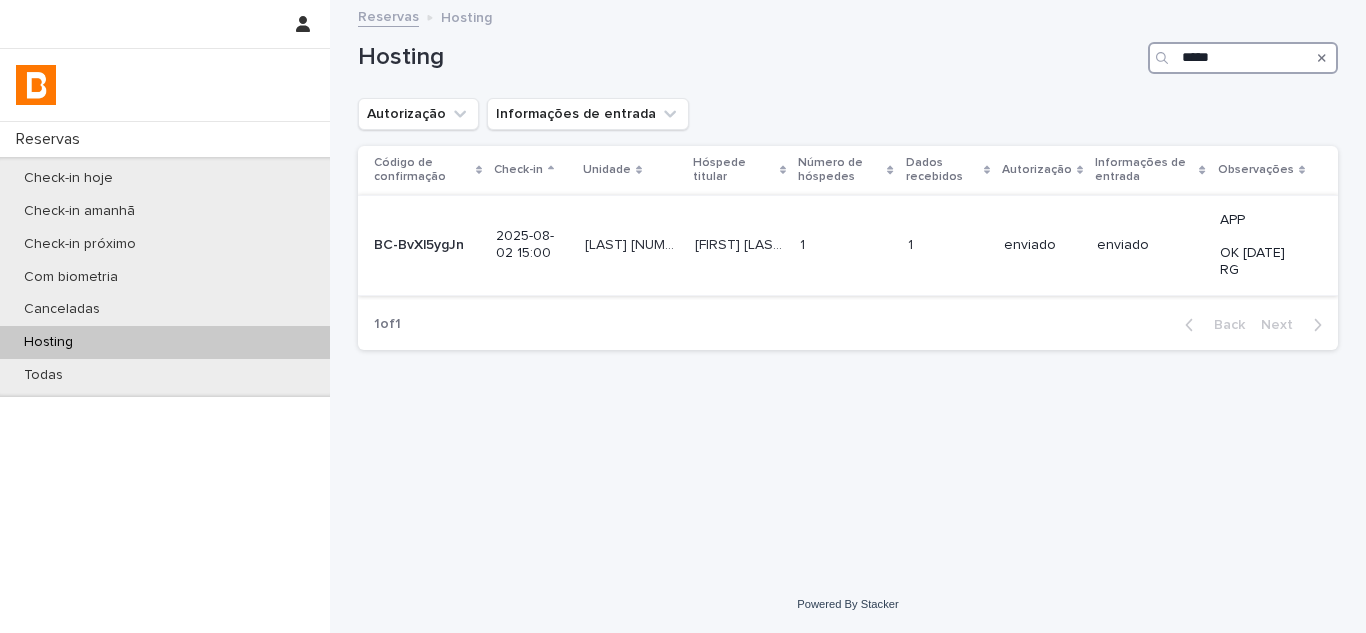 type on "*****" 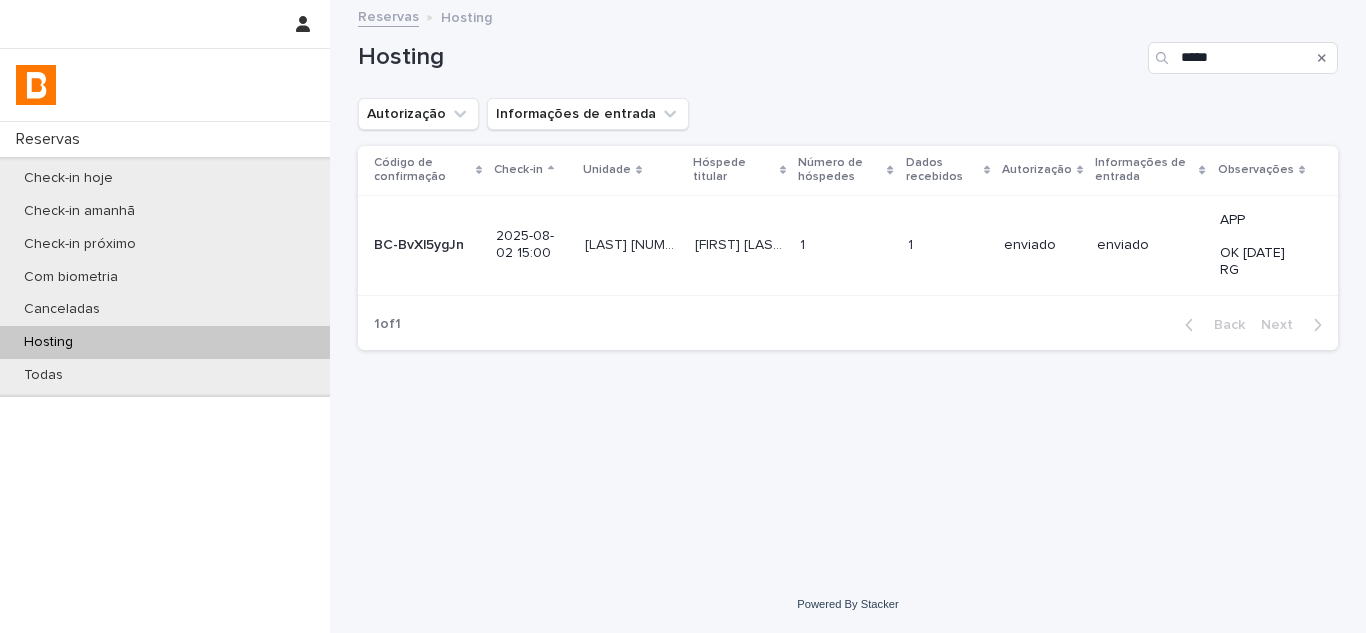 click on "Yanka Lestechen" at bounding box center [741, 243] 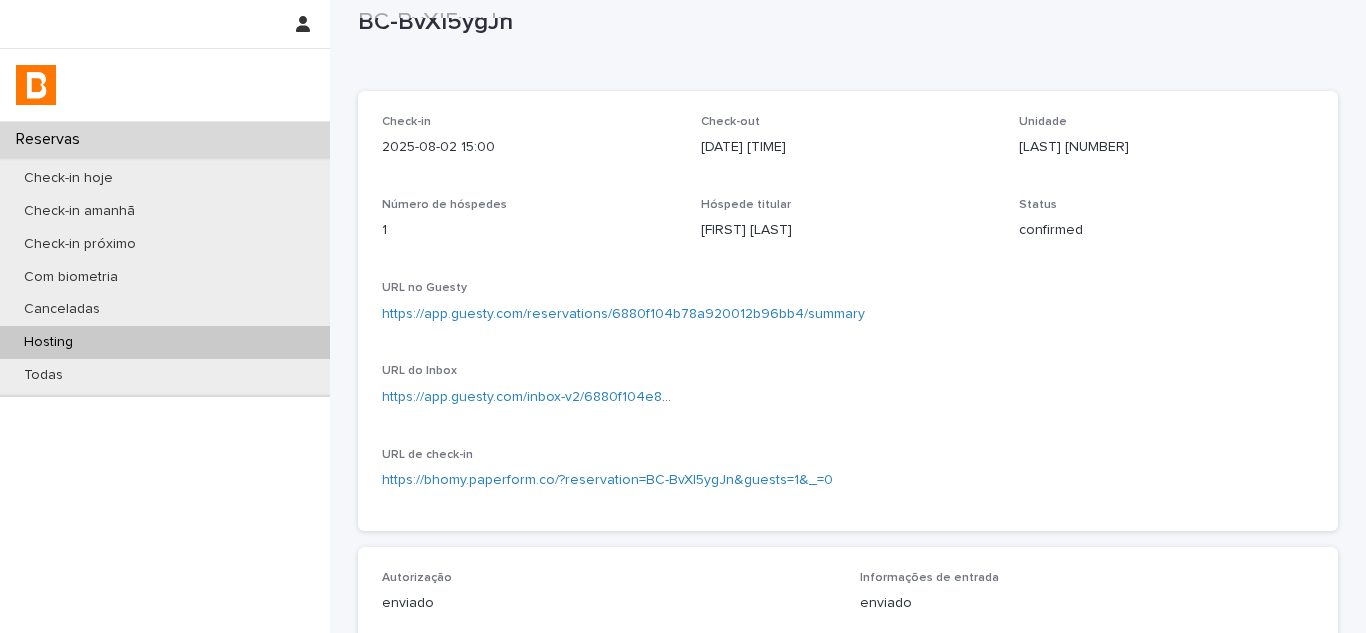scroll, scrollTop: 0, scrollLeft: 0, axis: both 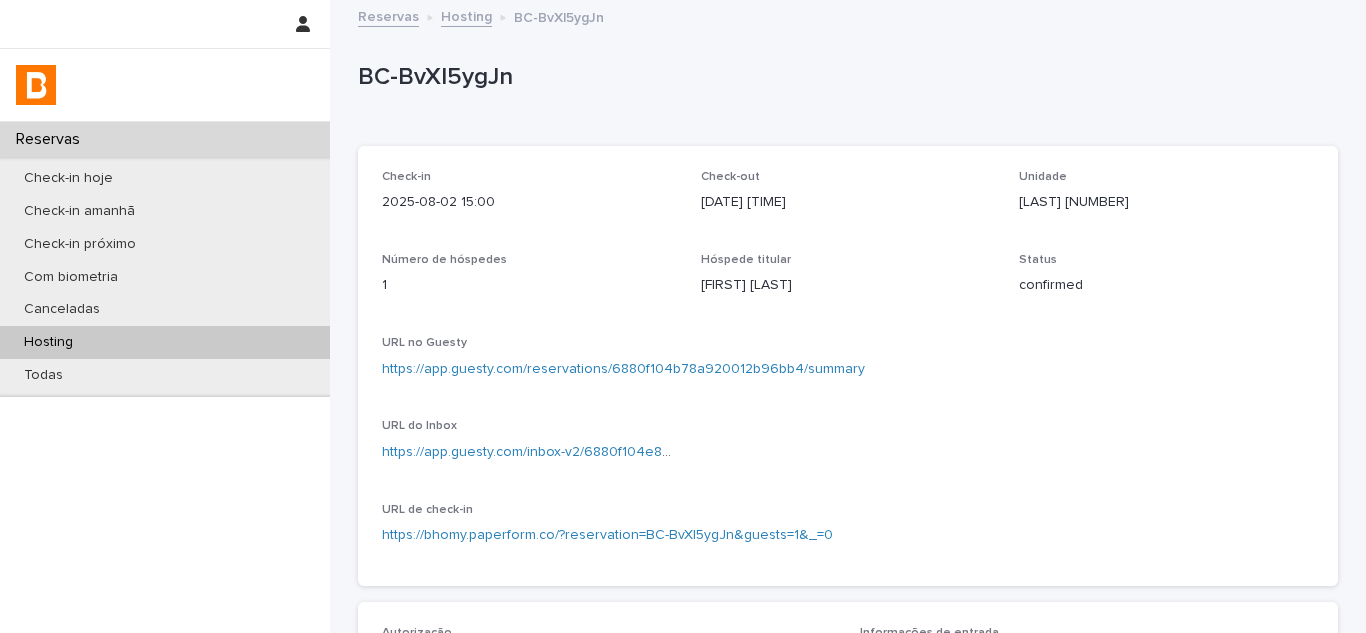 click on "BC-BvXl5ygJn" at bounding box center (844, 81) 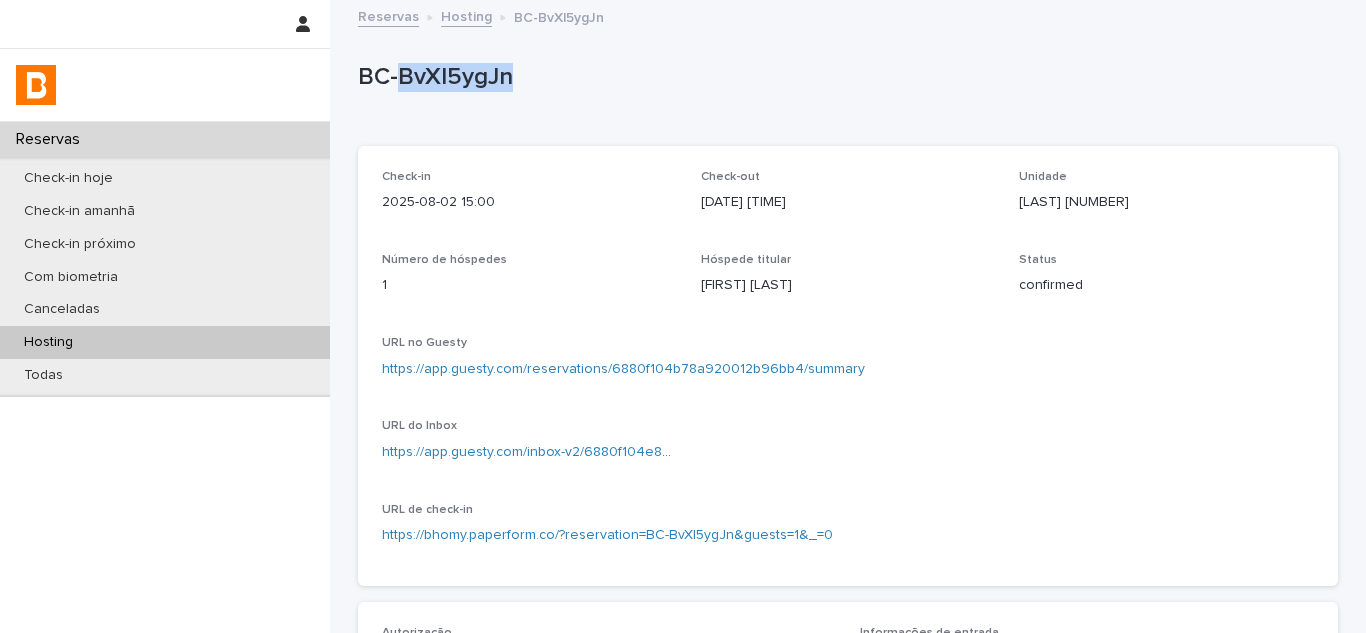 click on "BC-BvXl5ygJn" at bounding box center (844, 77) 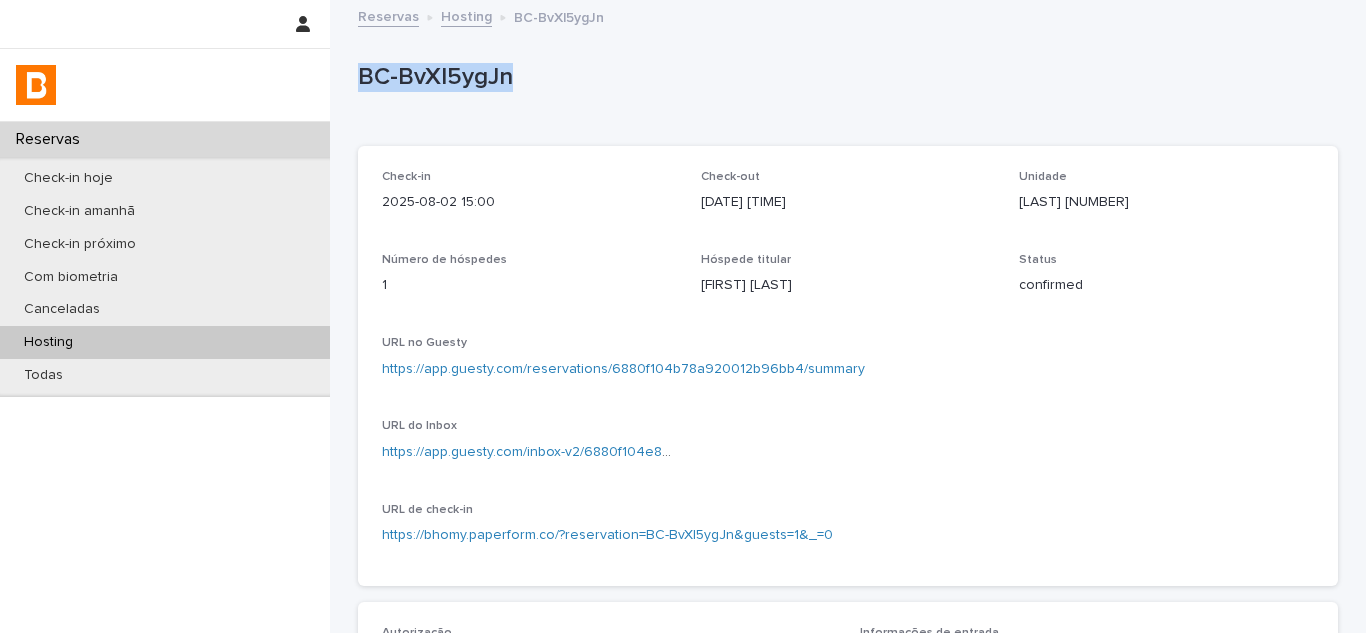 click on "BC-BvXl5ygJn" at bounding box center [844, 77] 